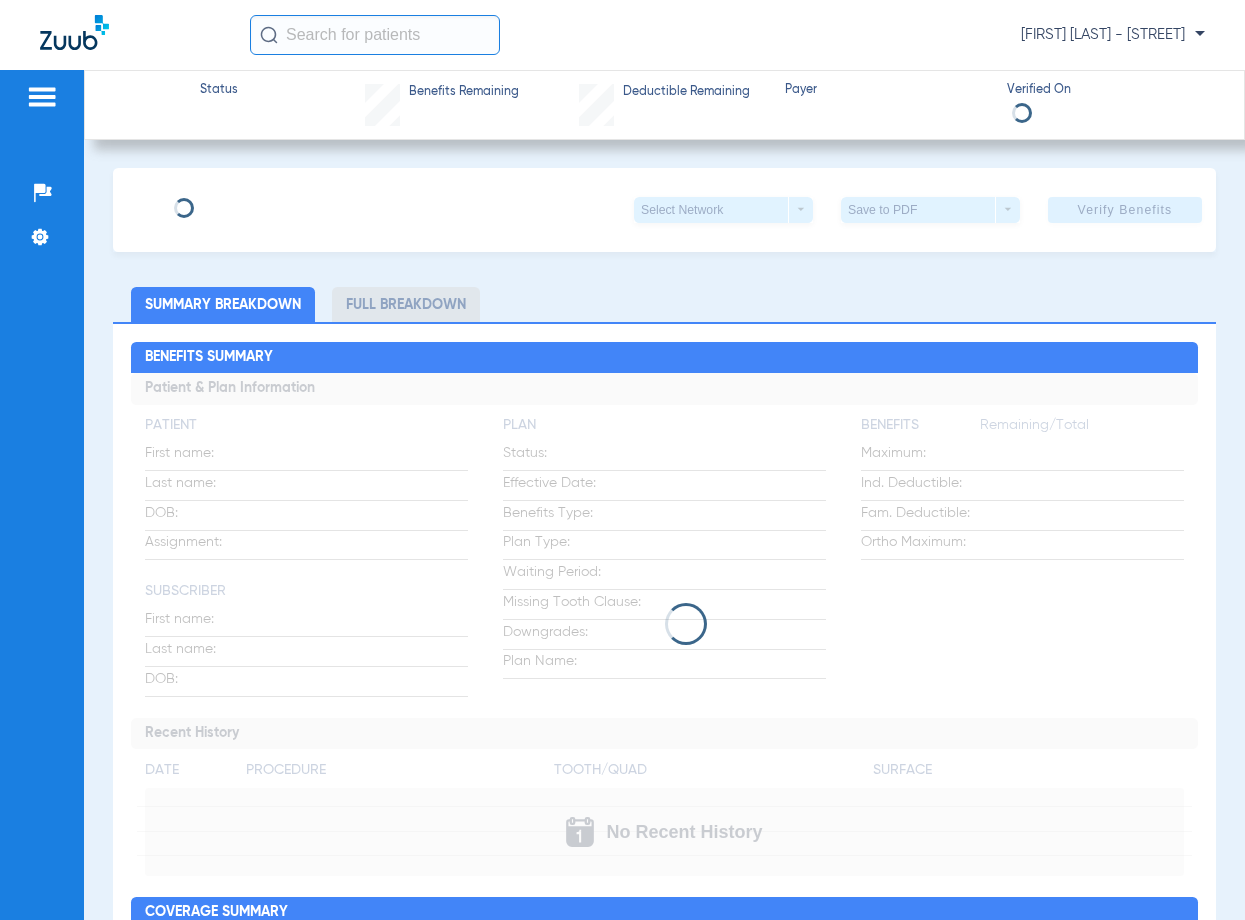 scroll, scrollTop: 0, scrollLeft: 0, axis: both 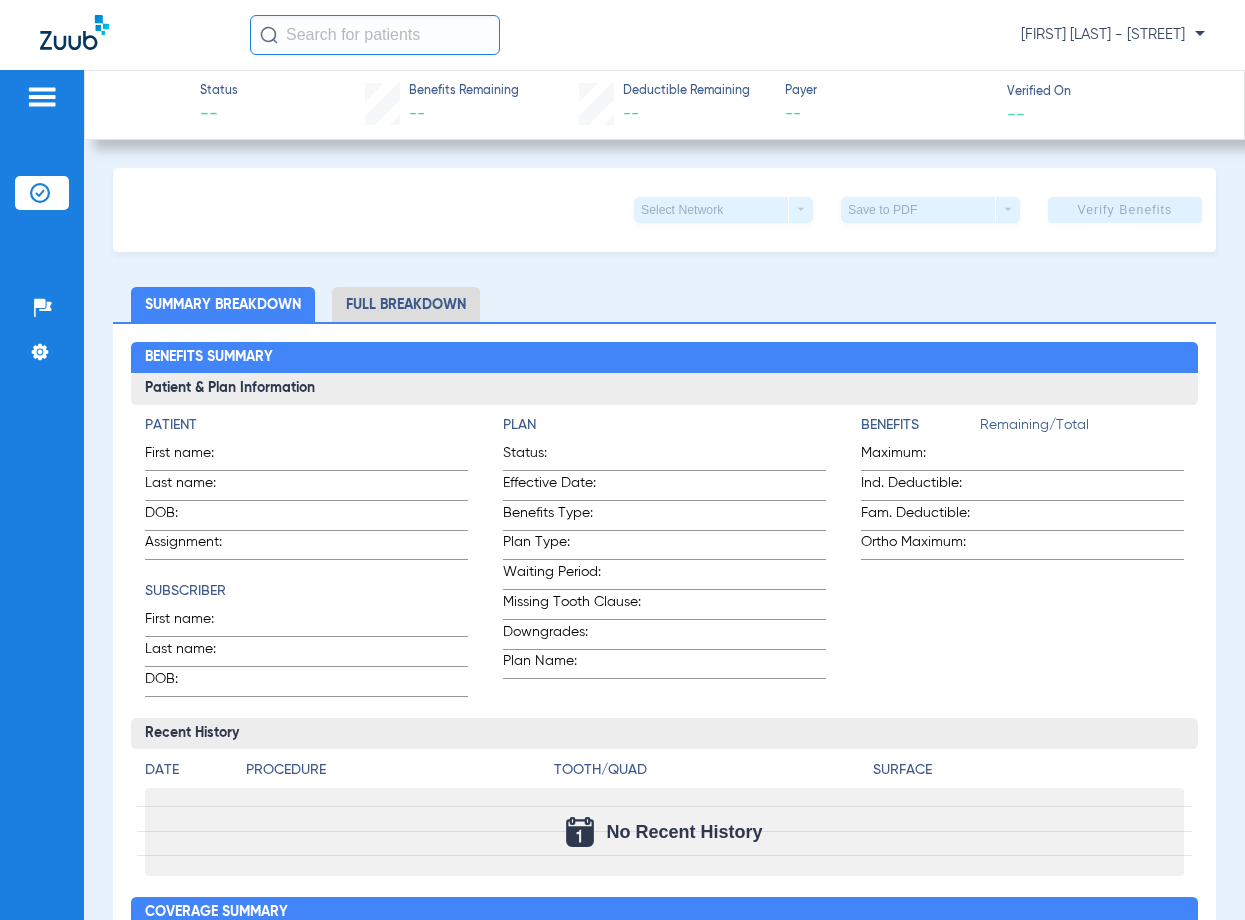 click 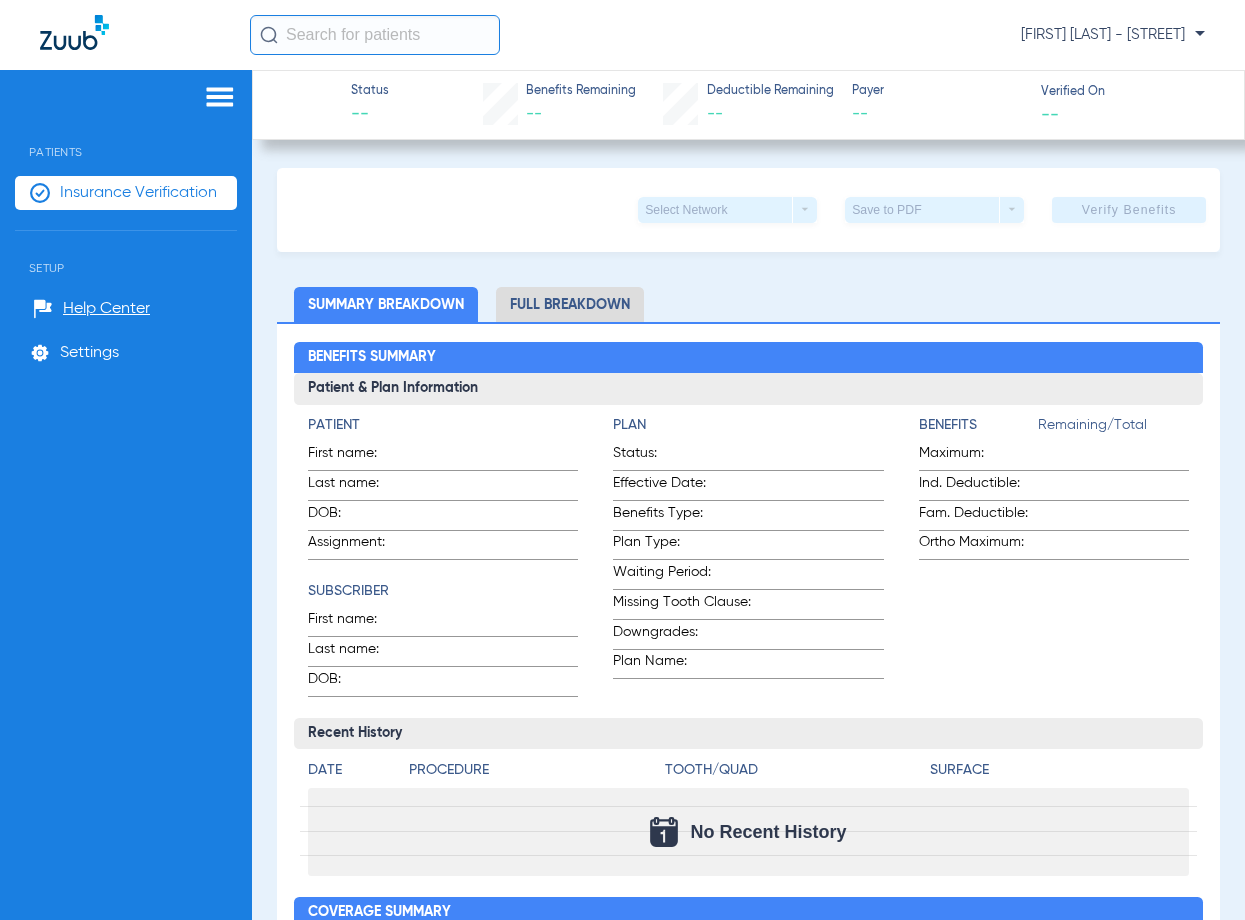 click on "Insurance Verification" 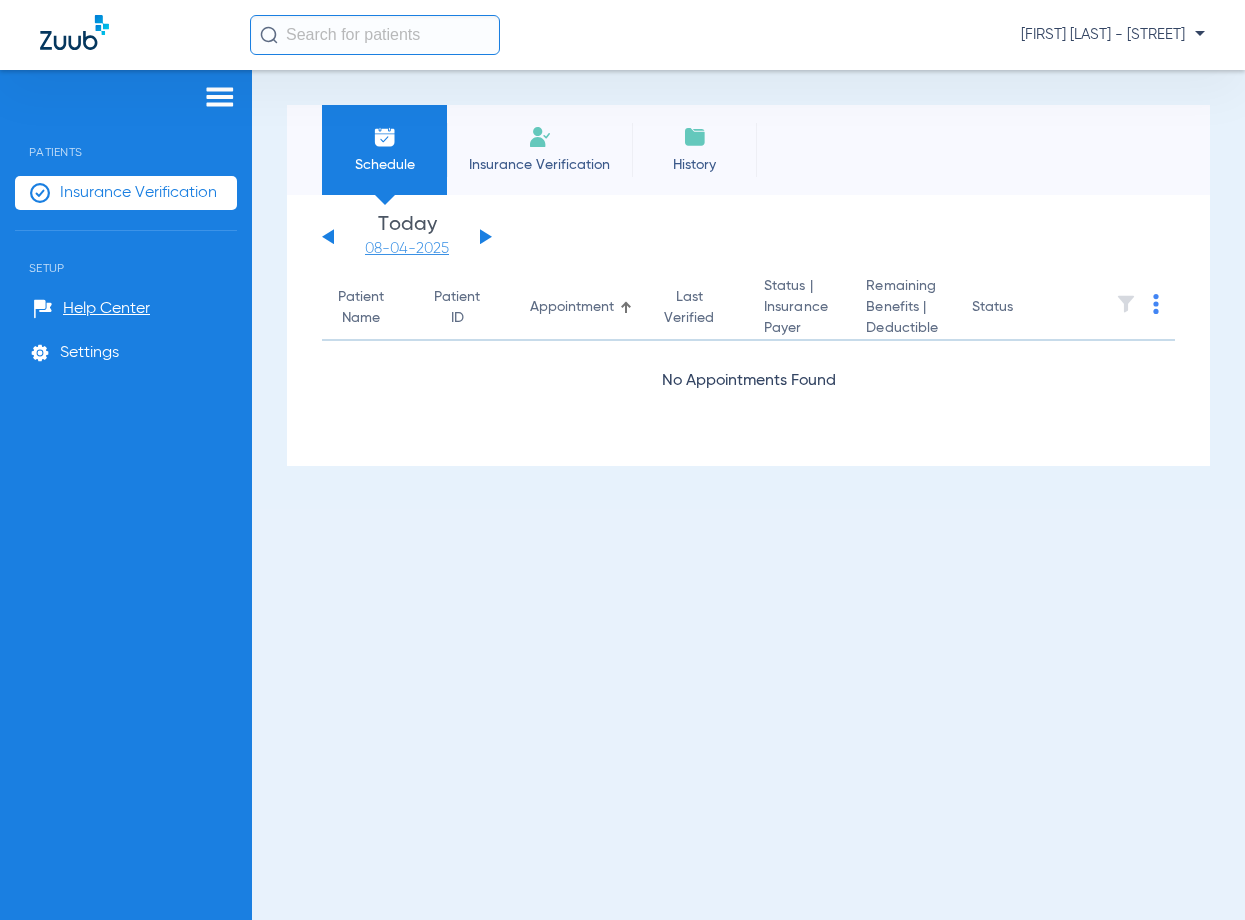 click on "08-04-2025" 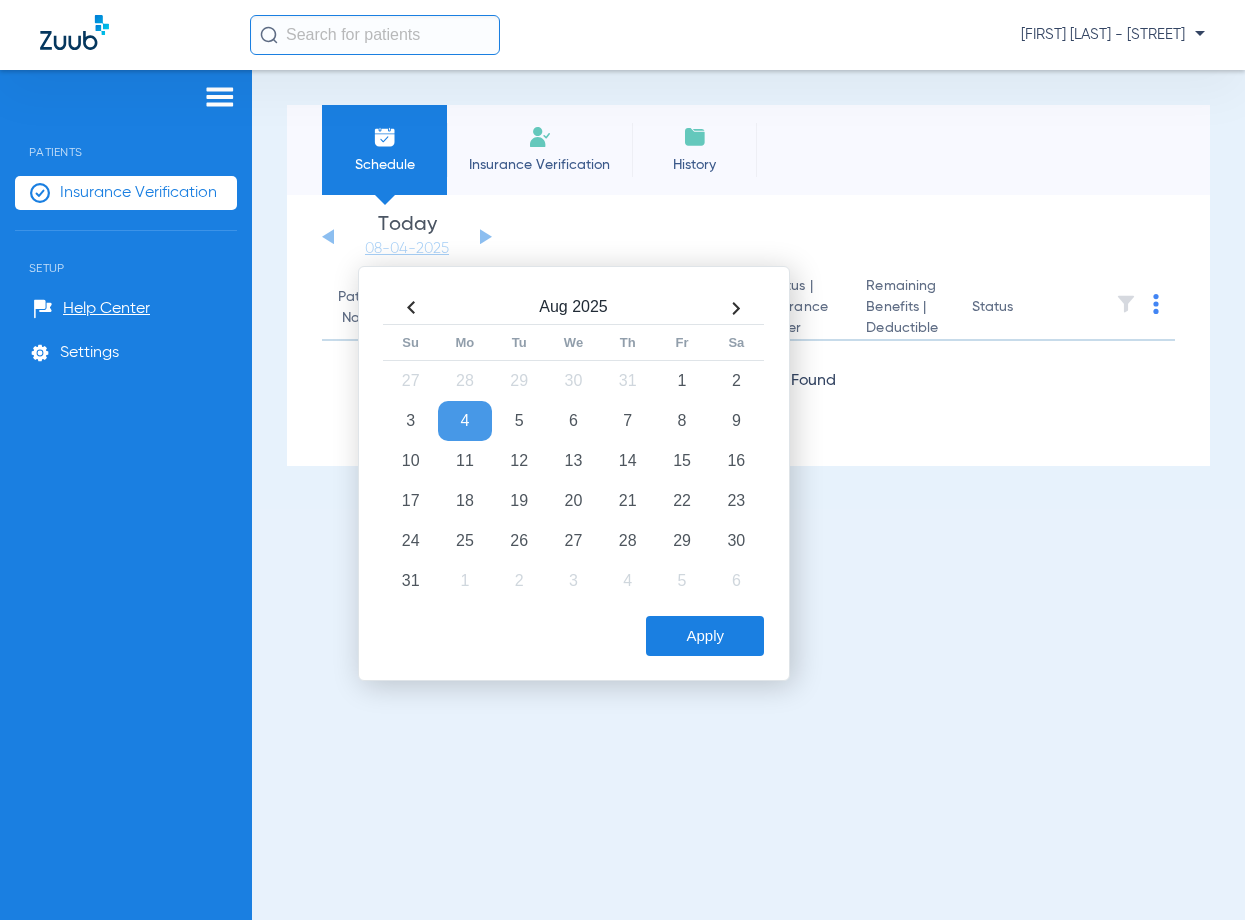 click on "[DAY] [DATE]   [DAY] [DATE]   [DAY] [DATE]   [DAY] [DATE]   [DAY] [DATE]   [DAY] [DATE]   [DAY] [DATE]   [DAY] [DATE]   [DAY] [DATE]   [DAY] [DATE]   [DAY] [DATE]   [DAY] [DATE]   [DAY] [DATE]   [DAY] [DATE]   [DAY] [DATE]   [DAY] [DATE]   [DAY] [DATE]   [DAY] [DATE]   [DAY] [DATE]   [DAY] [DATE]   [DAY] [DATE]   [DAY] [DATE]   [DAY] [DATE]   [DAY] [DATE]   [DAY] [DATE]   [DAY] [DATE]   [DAY] [DATE]   [DAY] [DATE]   [DAY] [DATE]   [DAY] [DATE]   [DAY] [DATE]   [DAY] [DATE]   [DAY] [DATE]   [DAY] [DATE]   [DAY] [DATE]   [DAY] [DATE]   [DAY] [DATE]   [DAY] [DATE]   [DAY] [DATE]   [DAY] [DATE]   [DAY] [DATE]   [DAY] [DATE]   [DAY] [DATE]   [DAY] [DATE]  [DAY] [DAY]" 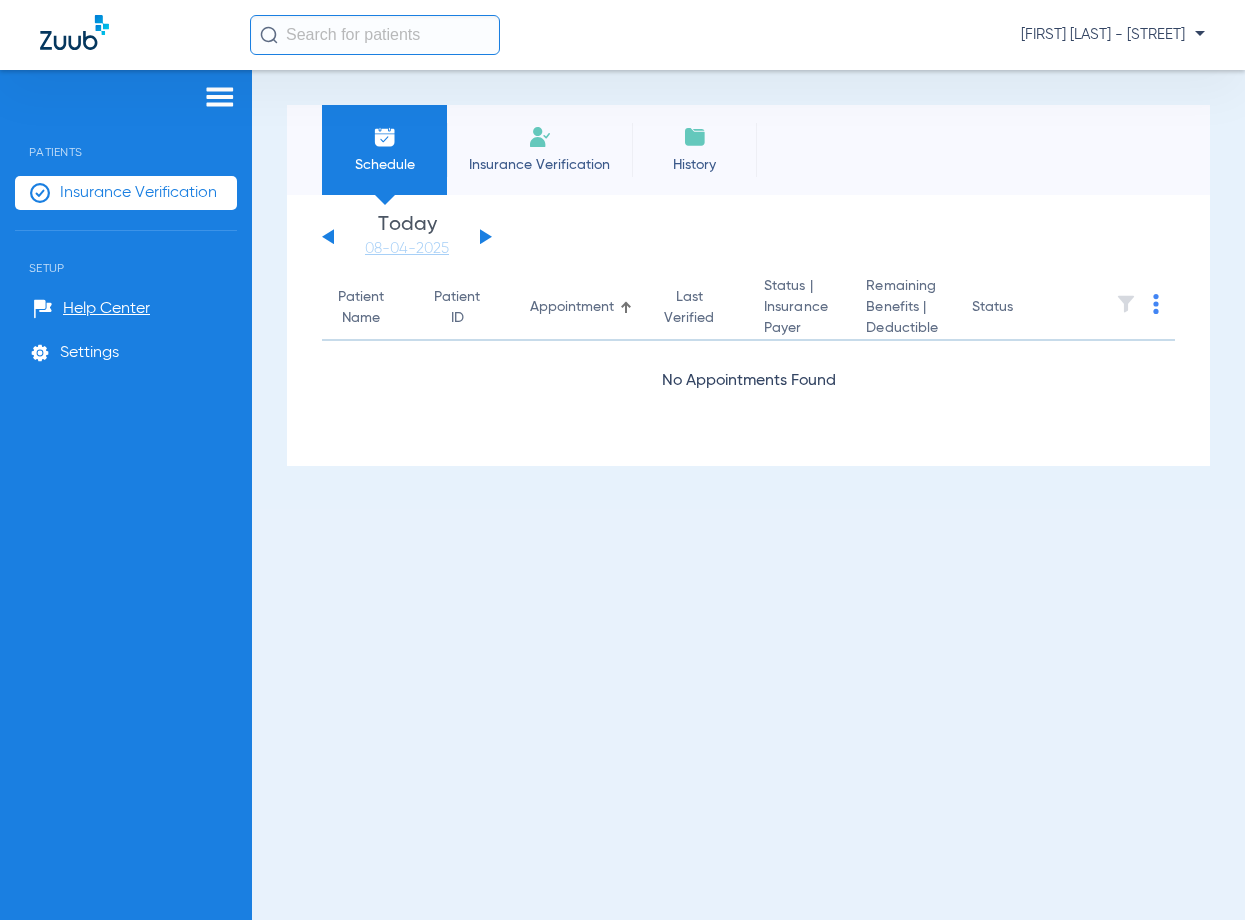 click on "Saturday   05-31-2025   Sunday   06-01-2025   Monday   06-02-2025   Tuesday   06-03-2025   Wednesday   06-04-2025   Thursday   06-05-2025   Friday   06-06-2025   Saturday   06-07-2025   Sunday   06-08-2025   Monday   06-09-2025   Tuesday   06-10-2025   Wednesday   06-11-2025   Thursday   06-12-2025   Friday   06-13-2025   Saturday   06-14-2025   Sunday   06-15-2025   Monday   06-16-2025   Tuesday   06-17-2025   Wednesday   06-18-2025   Thursday   06-19-2025   Friday   06-20-2025   Saturday   06-21-2025   Sunday   06-22-2025   Monday   06-23-2025   Tuesday   06-24-2025   Wednesday   06-25-2025   Thursday   06-26-2025   Friday   06-27-2025   Saturday   06-28-2025   Sunday   06-29-2025   Monday   06-30-2025   Tuesday   07-01-2025   Wednesday   07-02-2025   Thursday   07-03-2025   Friday   07-04-2025   Saturday   07-05-2025   Sunday   07-06-2025   Monday   07-07-2025   Tuesday   07-08-2025   Wednesday   07-09-2025   Thursday   07-10-2025   Friday   07-11-2025   Saturday   07-12-2025   Sunday   07-13-2025" 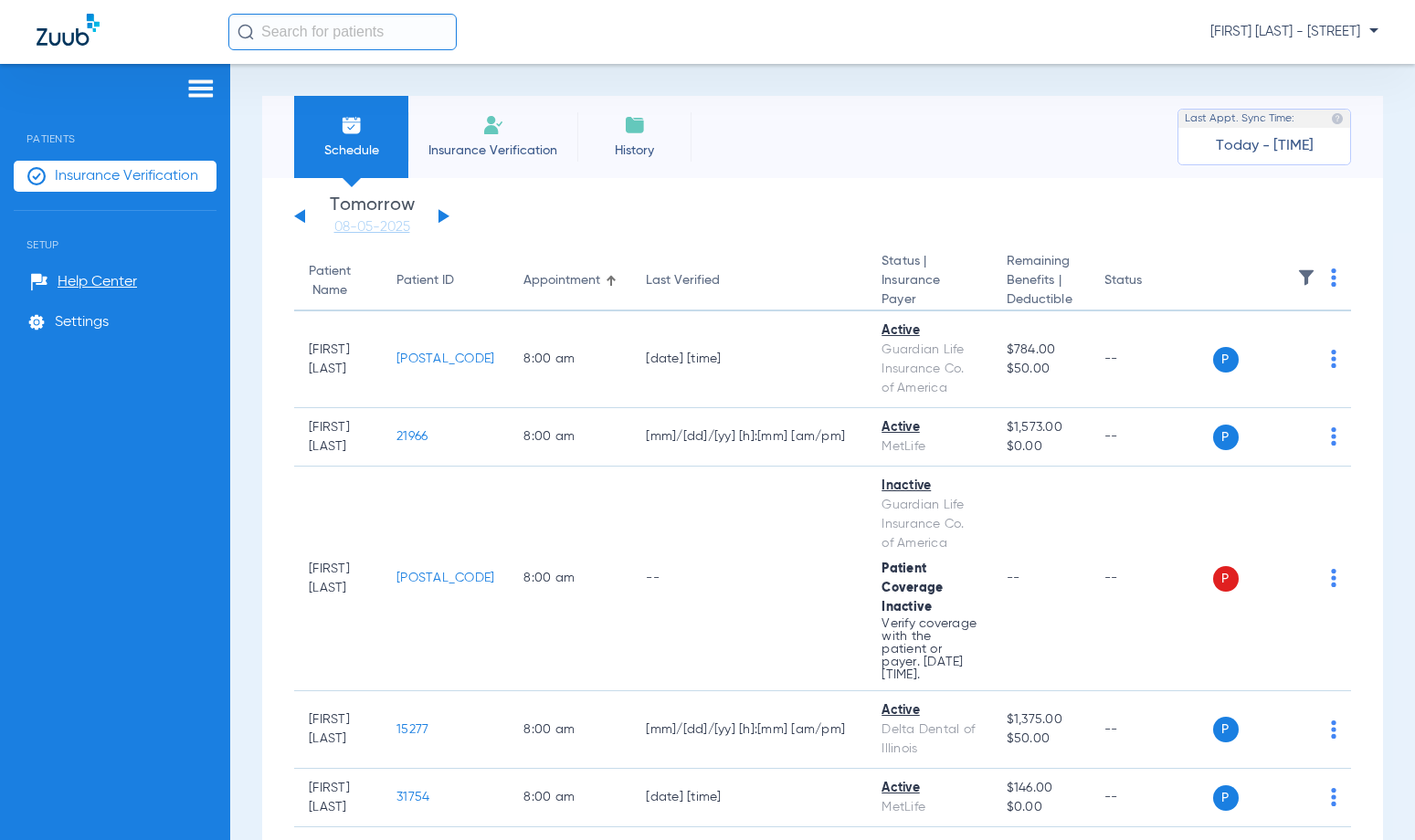 click 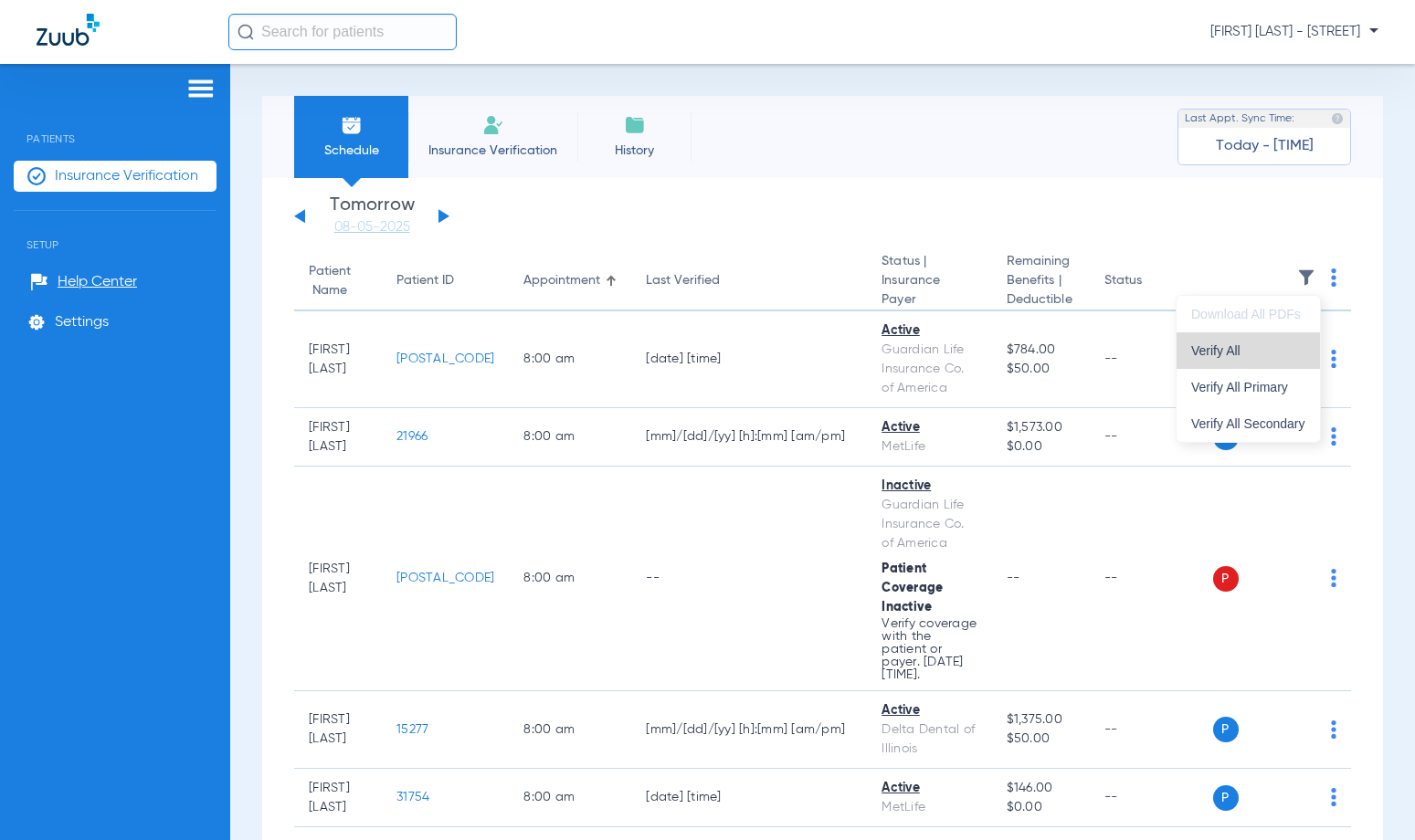 click on "Verify All" at bounding box center (1248, 351) 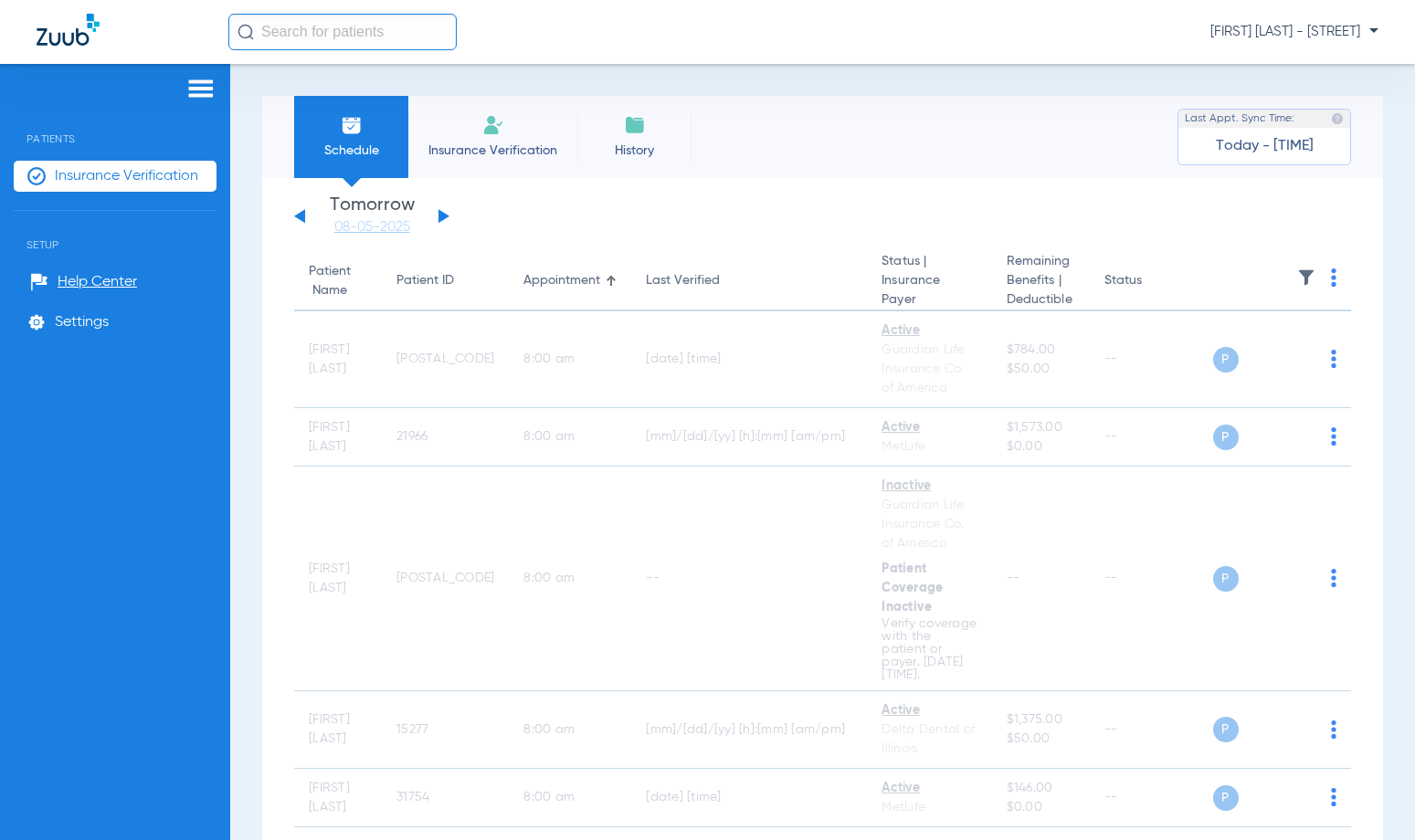 click 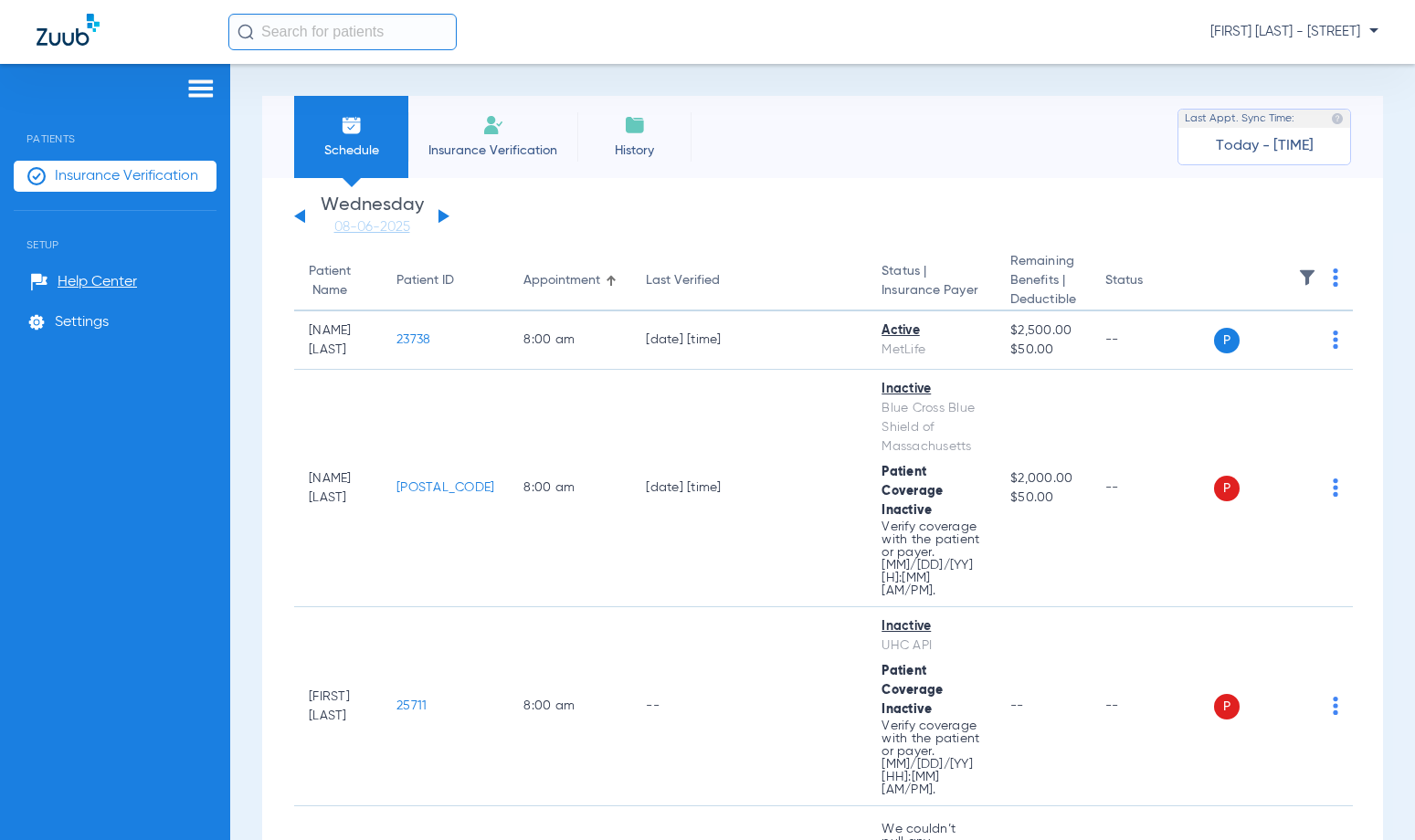 click 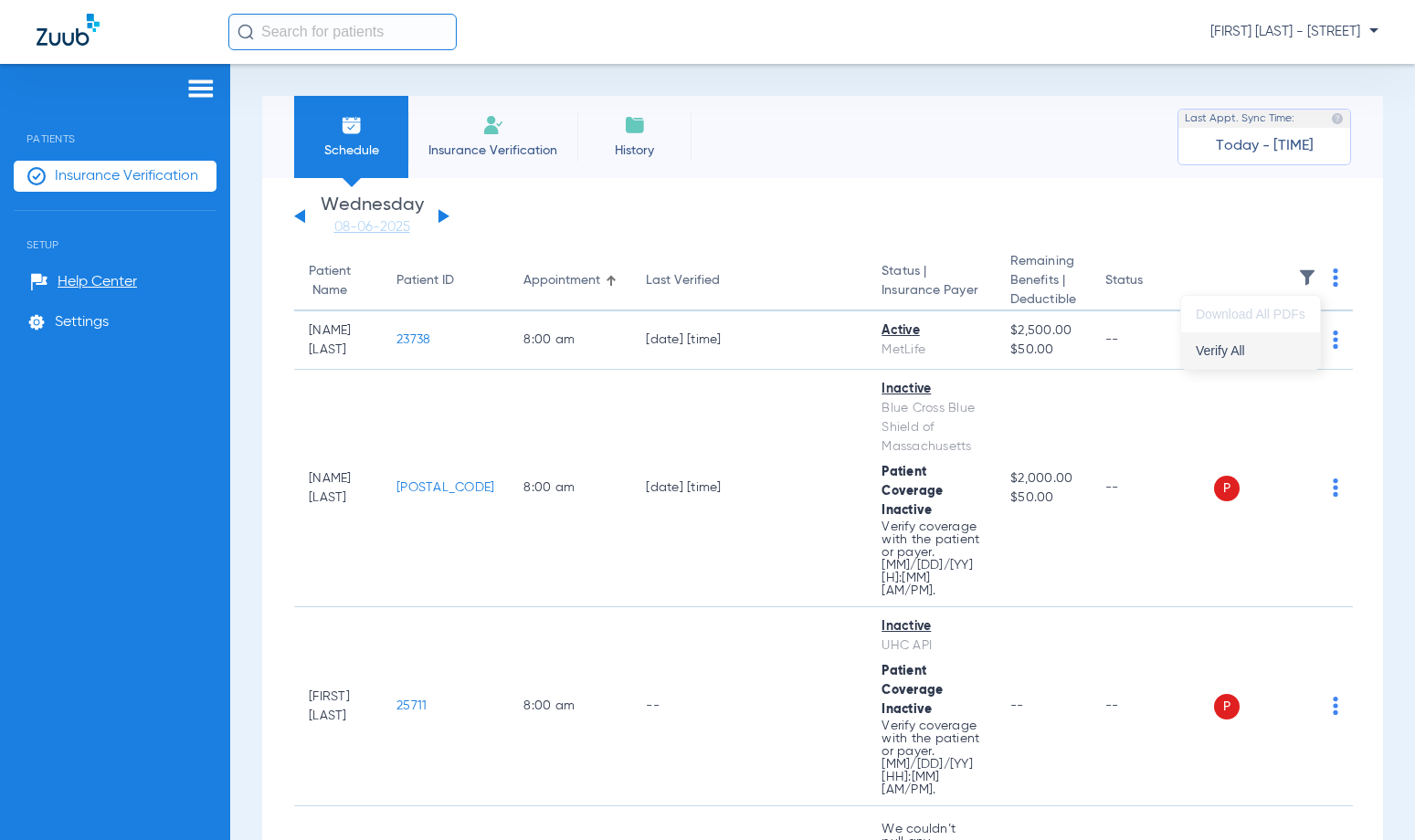 click on "Verify All" at bounding box center (1251, 351) 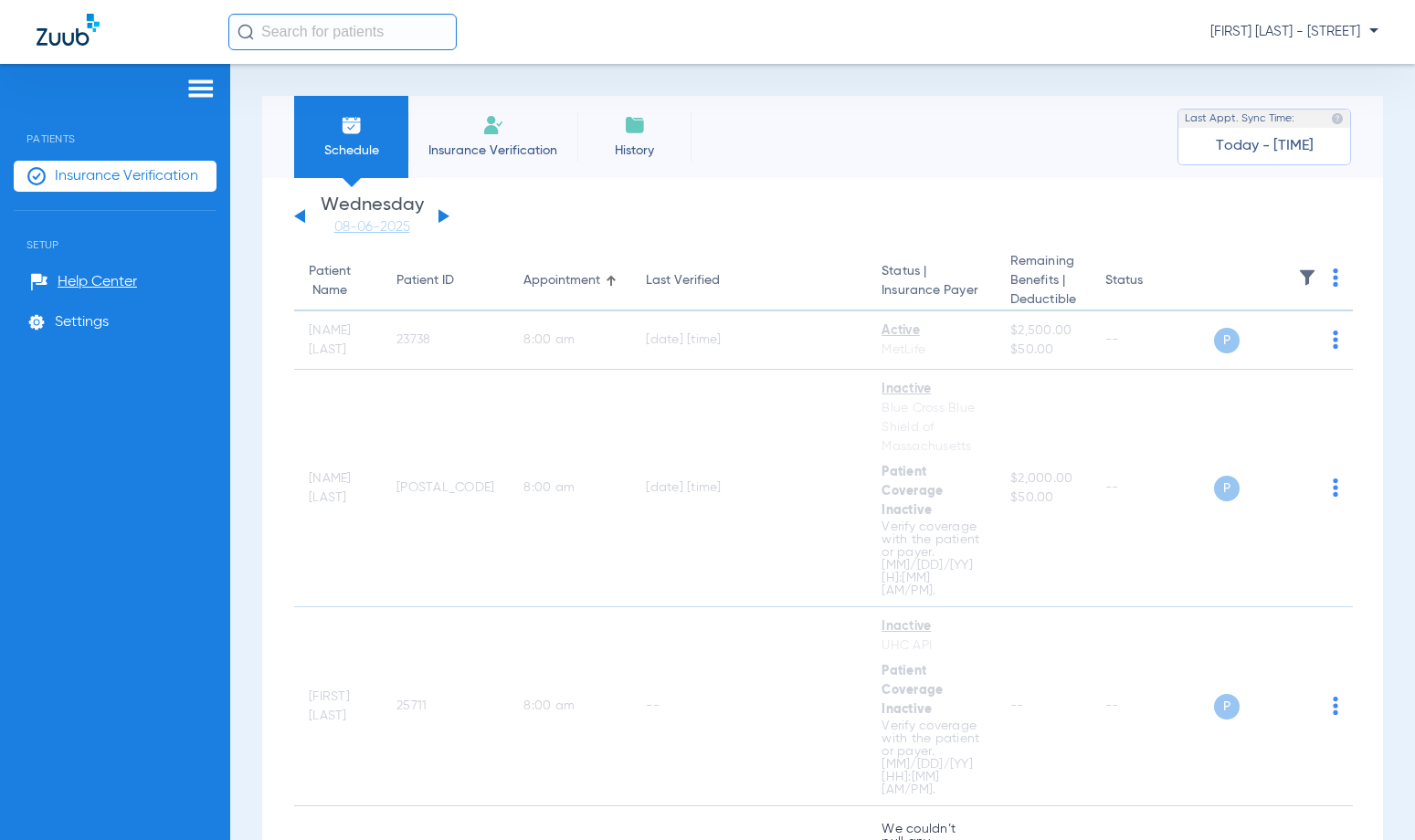 click 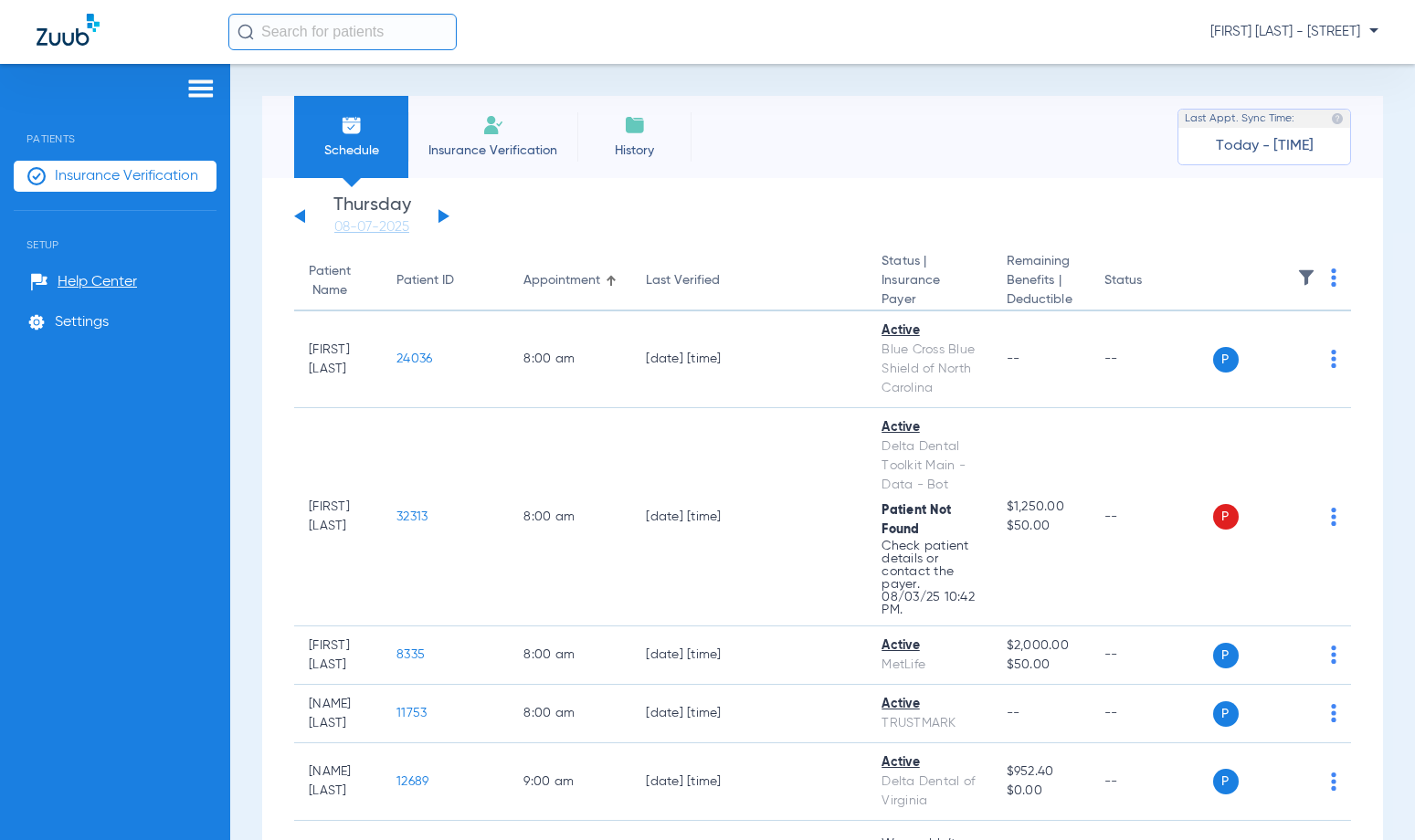click 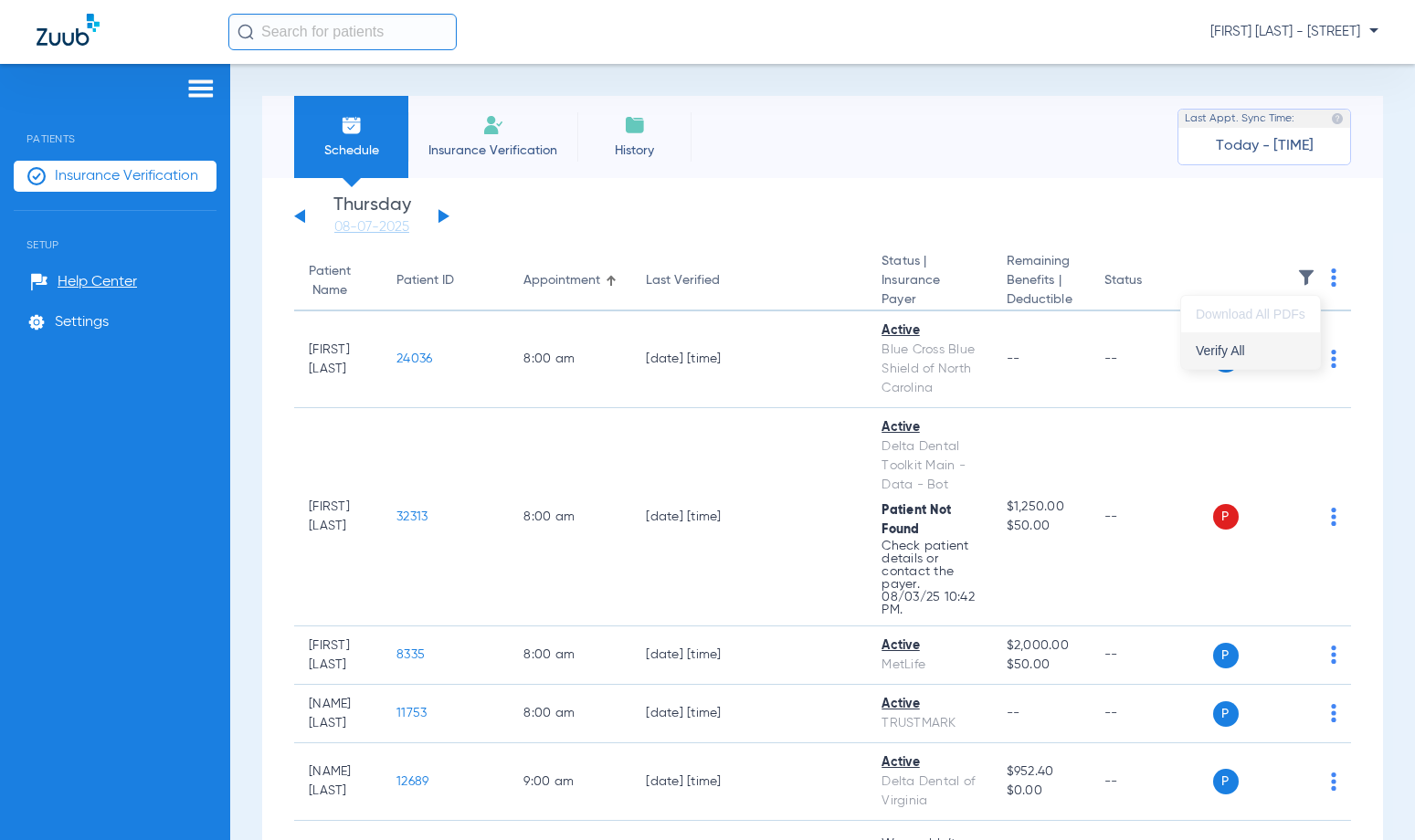 click on "Verify All" at bounding box center (1251, 351) 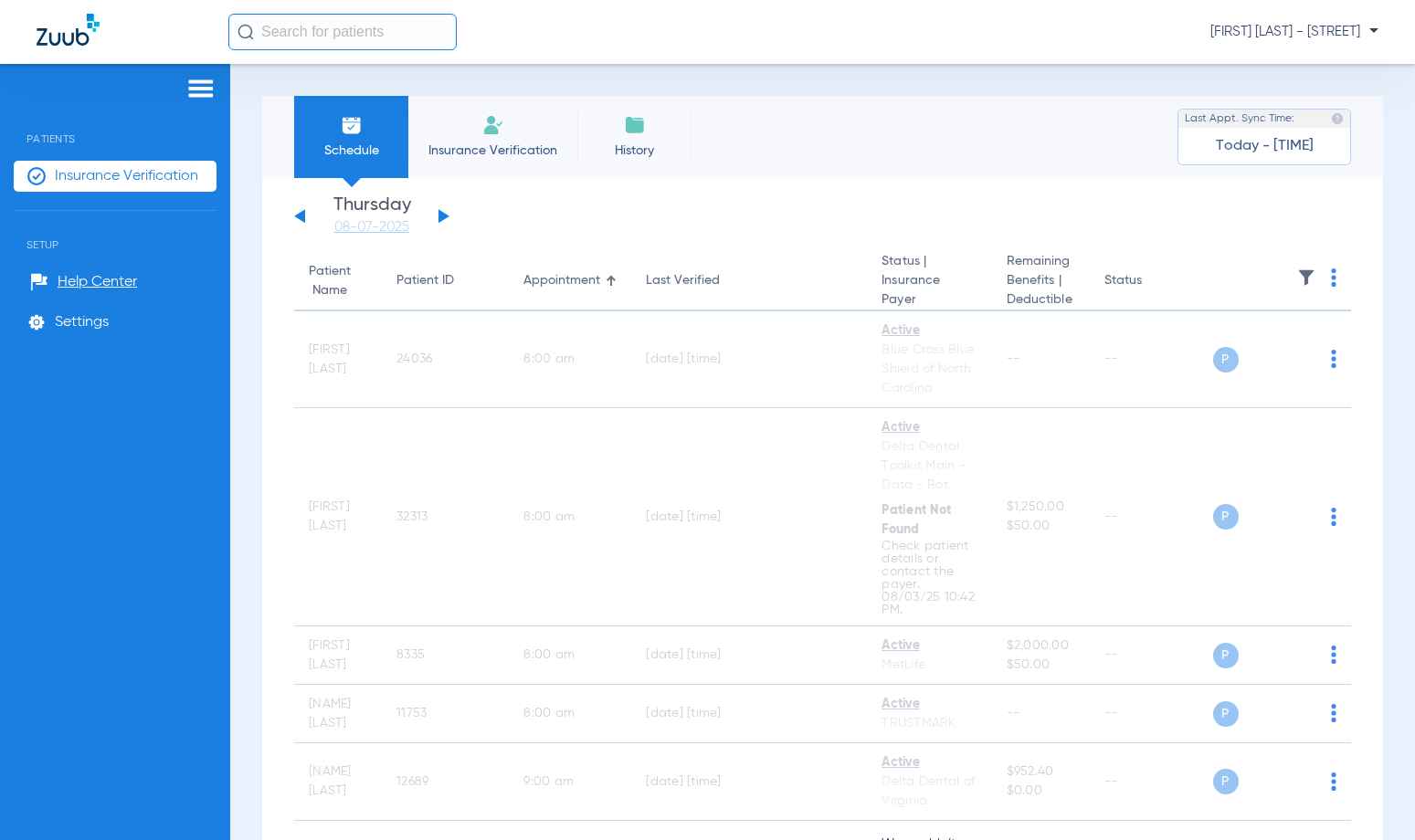 click 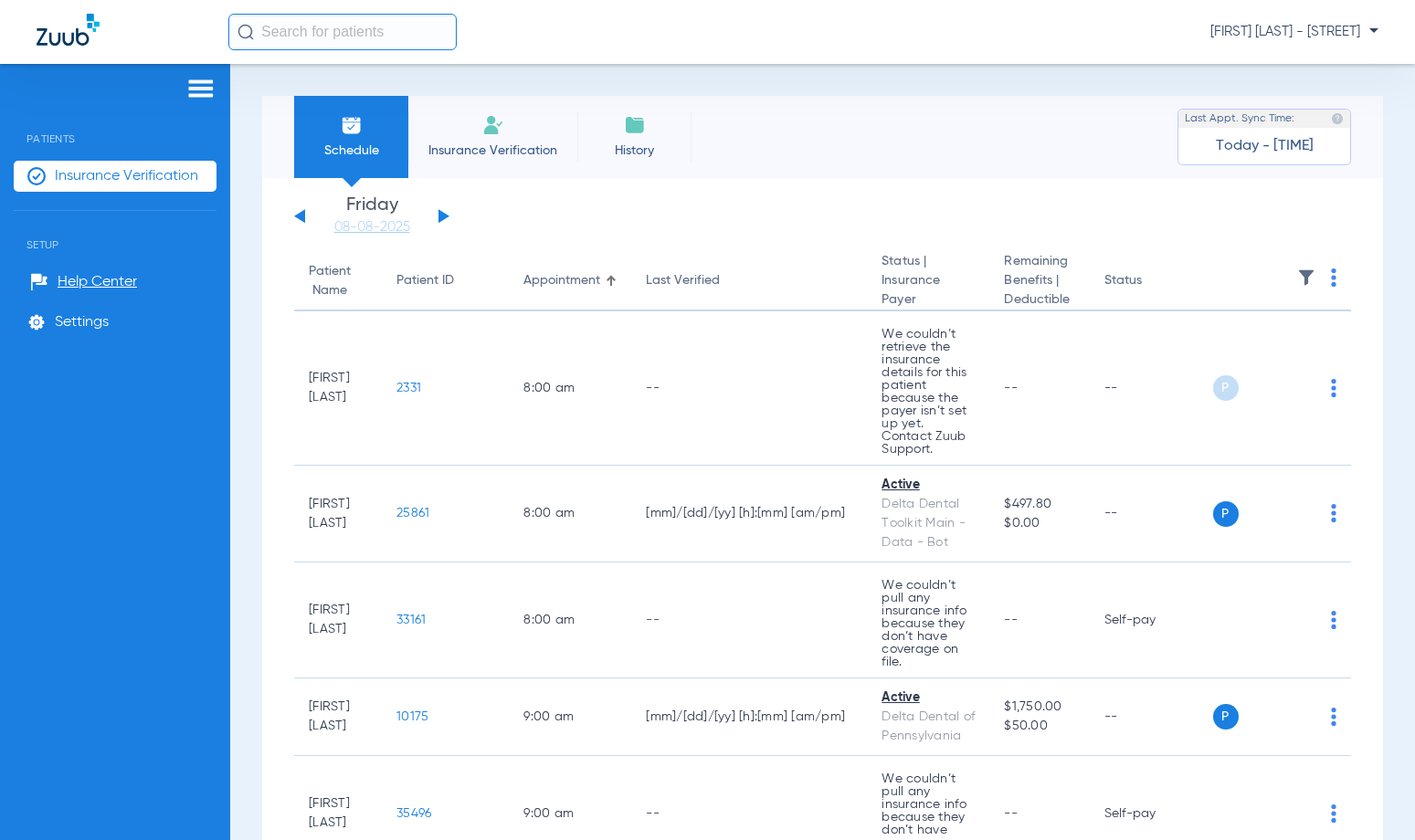 click 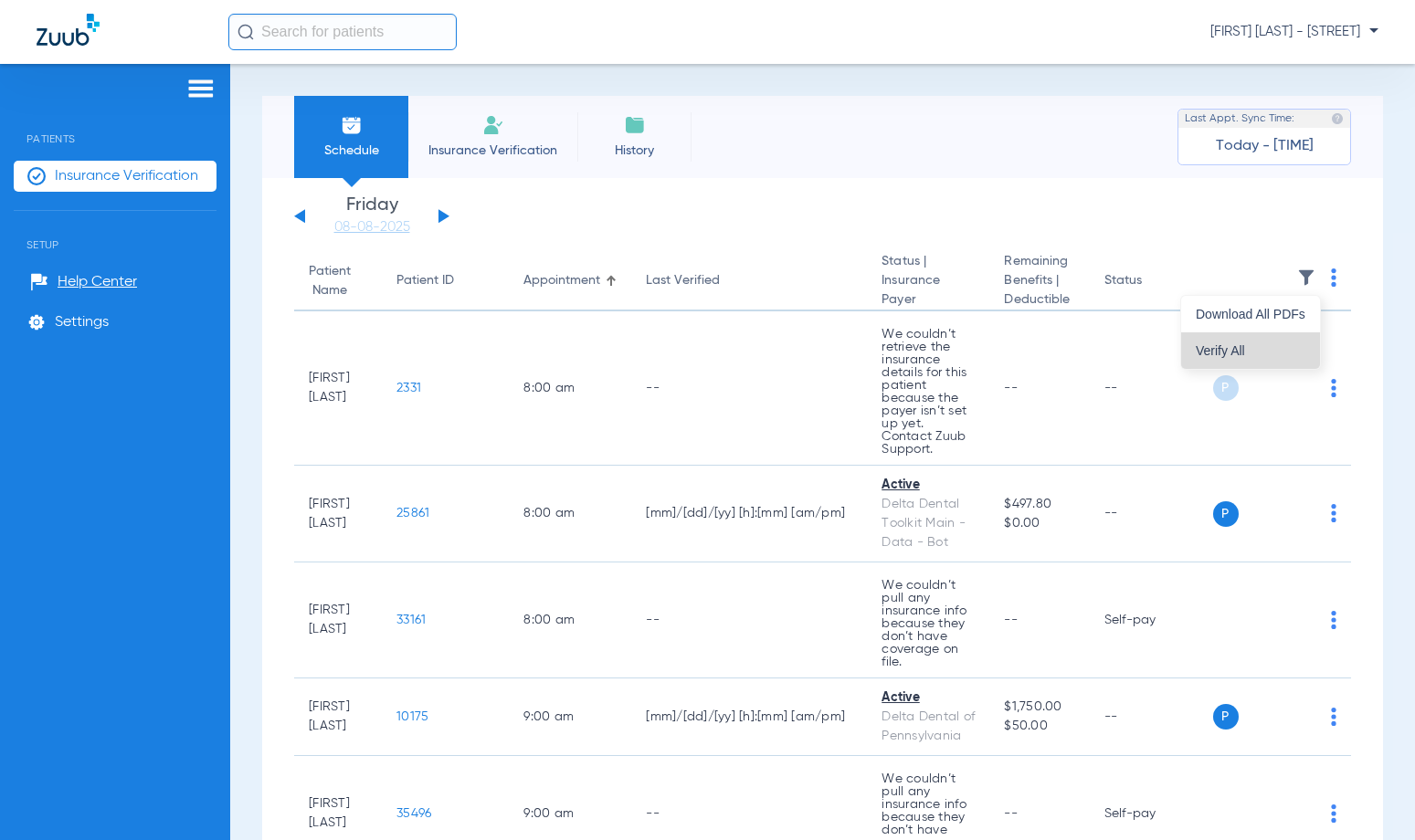 click on "Verify All" at bounding box center (1251, 351) 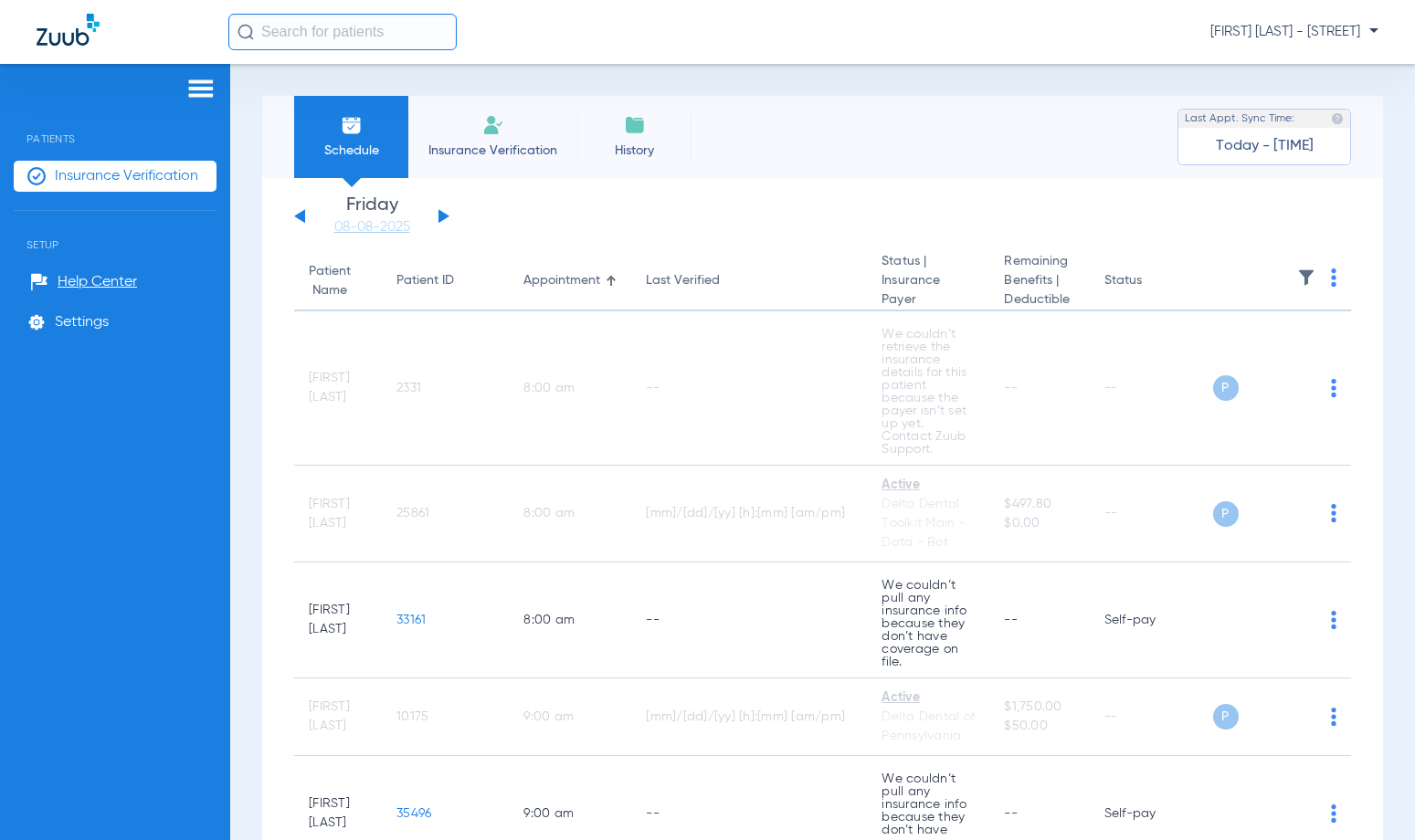 click 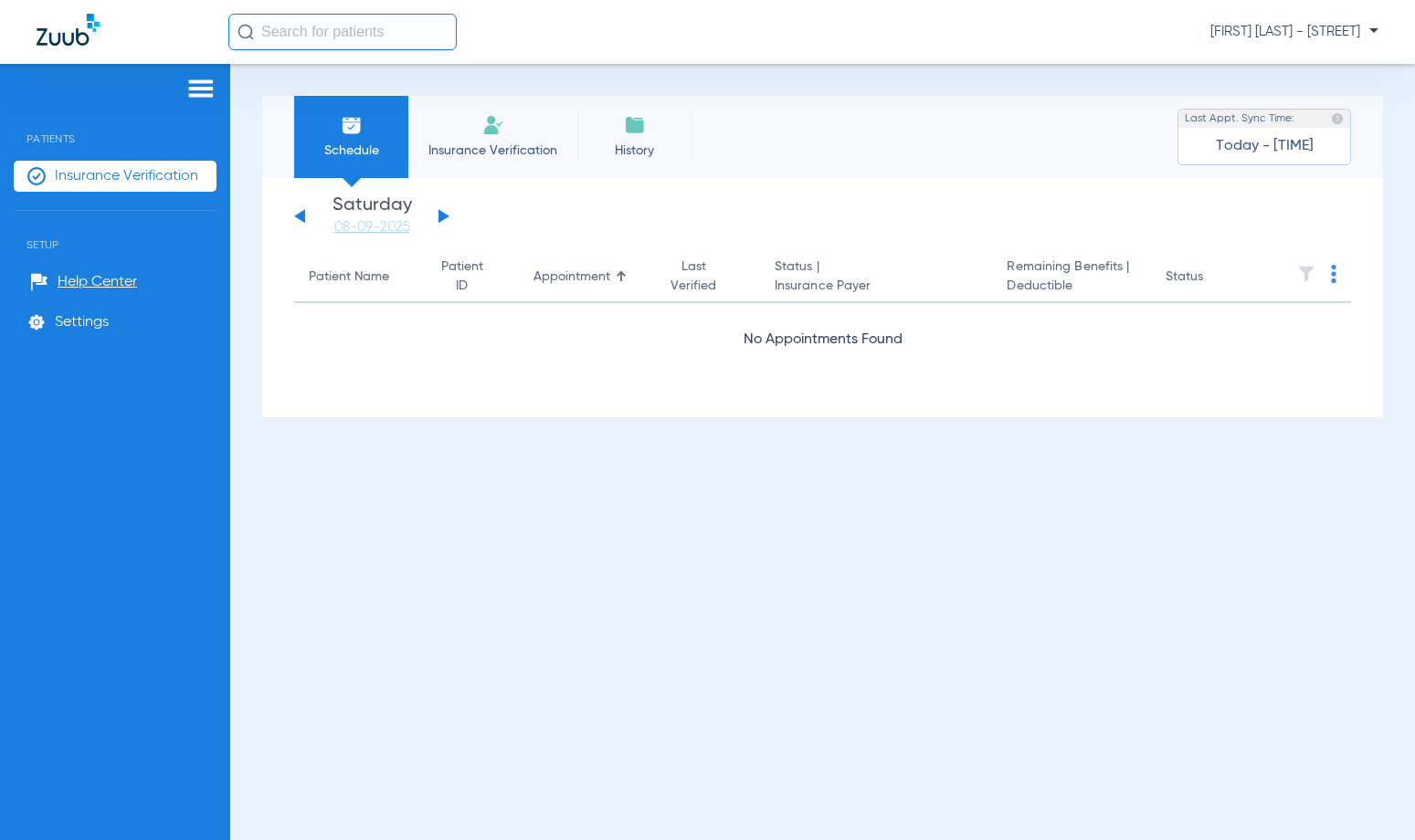 click 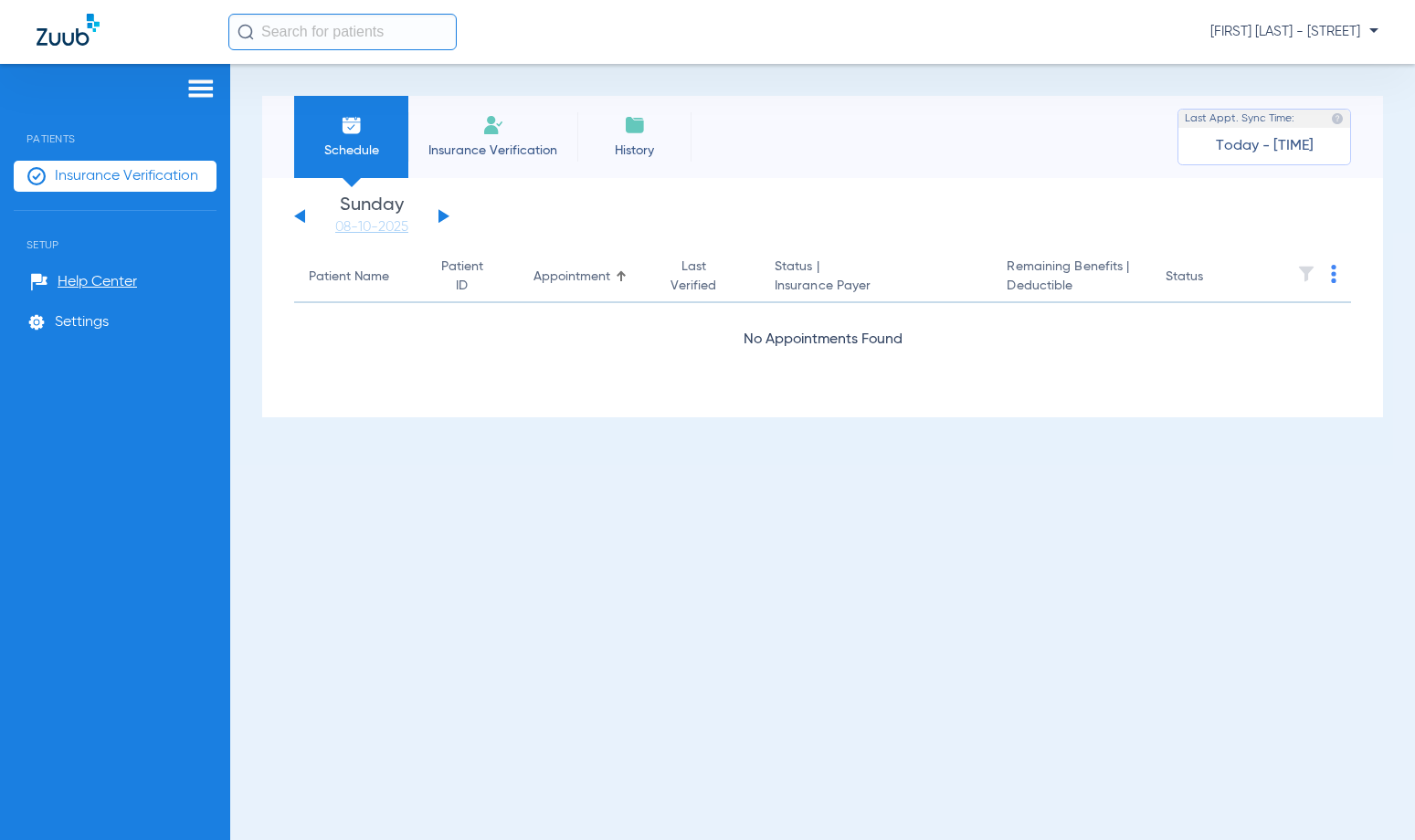 click 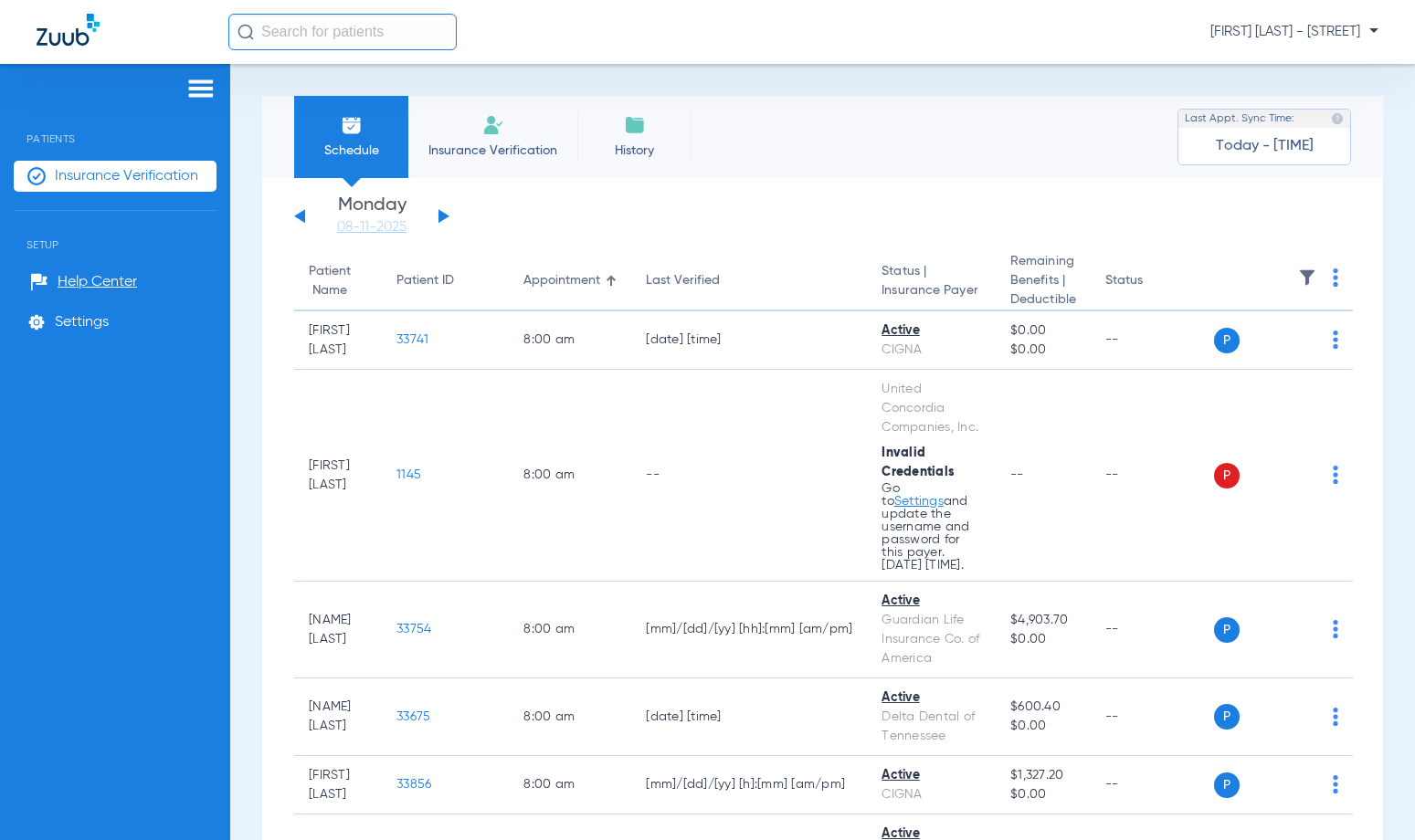 click 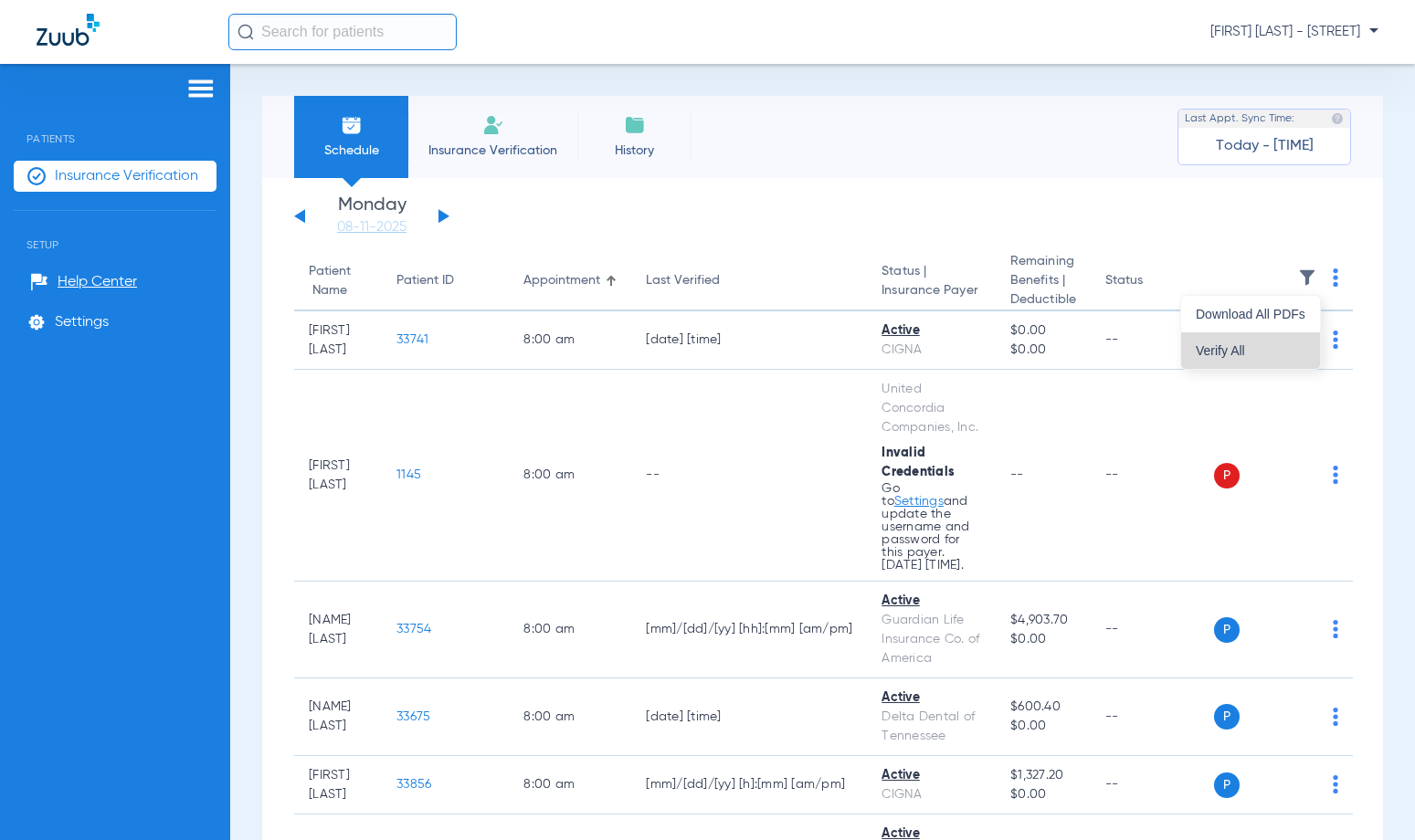 click on "Verify All" at bounding box center [1251, 351] 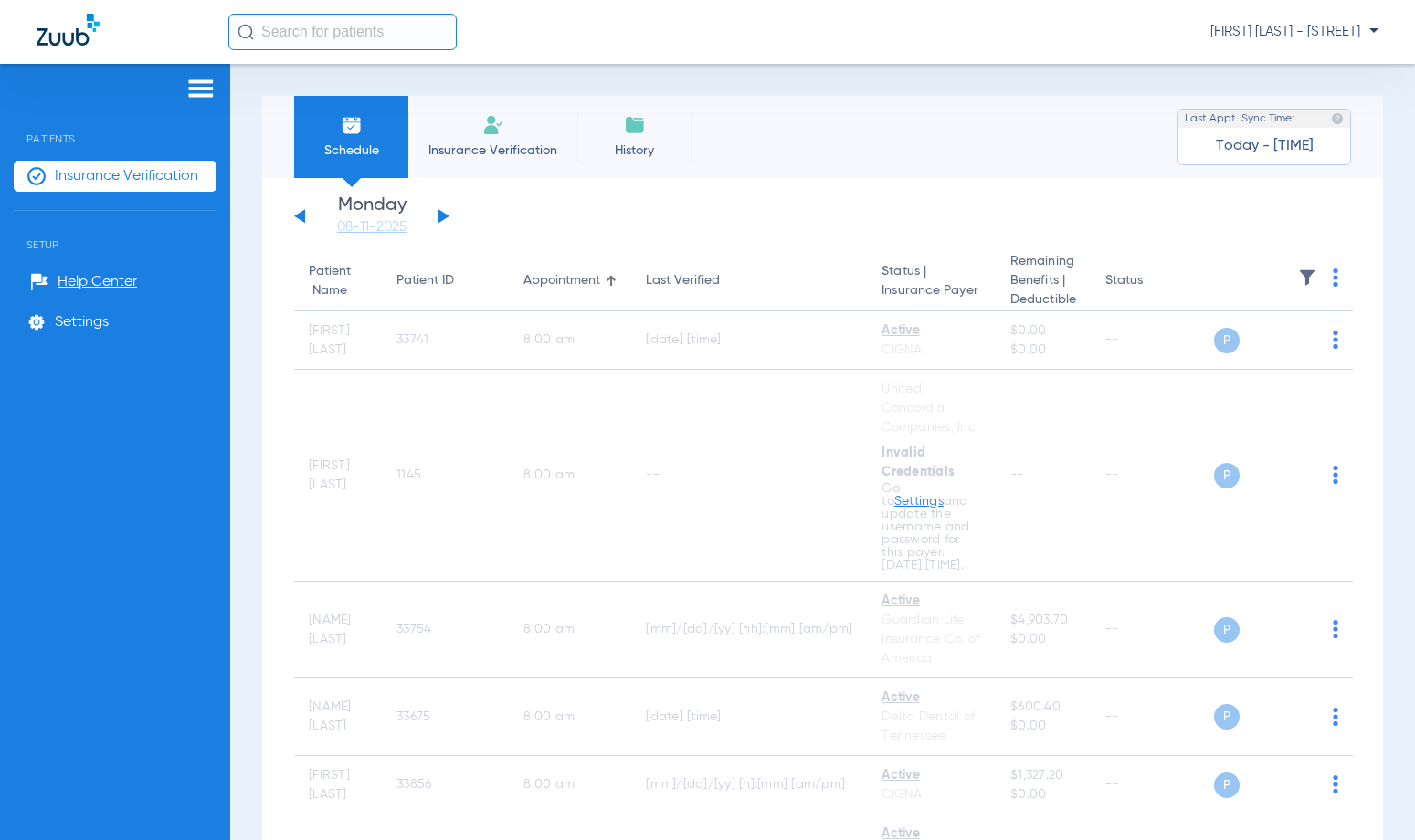 click on "Saturday   05-31-2025   Sunday   06-01-2025   Monday   06-02-2025   Tuesday   06-03-2025   Wednesday   06-04-2025   Thursday   06-05-2025   Friday   06-06-2025   Saturday   06-07-2025   Sunday   06-08-2025   Monday   06-09-2025   Tuesday   06-10-2025   Wednesday   06-11-2025   Thursday   06-12-2025   Friday   06-13-2025   Saturday   06-14-2025   Sunday   06-15-2025   Monday   06-16-2025   Tuesday   06-17-2025   Wednesday   06-18-2025   Thursday   06-19-2025   Friday   06-20-2025   Saturday   06-21-2025   Sunday   06-22-2025   Monday   06-23-2025   Tuesday   06-24-2025   Wednesday   06-25-2025   Thursday   06-26-2025   Friday   06-27-2025   Saturday   06-28-2025   Sunday   06-29-2025   Monday   06-30-2025   Tuesday   07-01-2025   Wednesday   07-02-2025   Thursday   07-03-2025   Friday   07-04-2025   Saturday   07-05-2025   Sunday   07-06-2025   Monday   07-07-2025   Tuesday   07-08-2025   Wednesday   07-09-2025   Thursday   07-10-2025   Friday   07-11-2025   Saturday   07-12-2025   Sunday   07-13-2025" 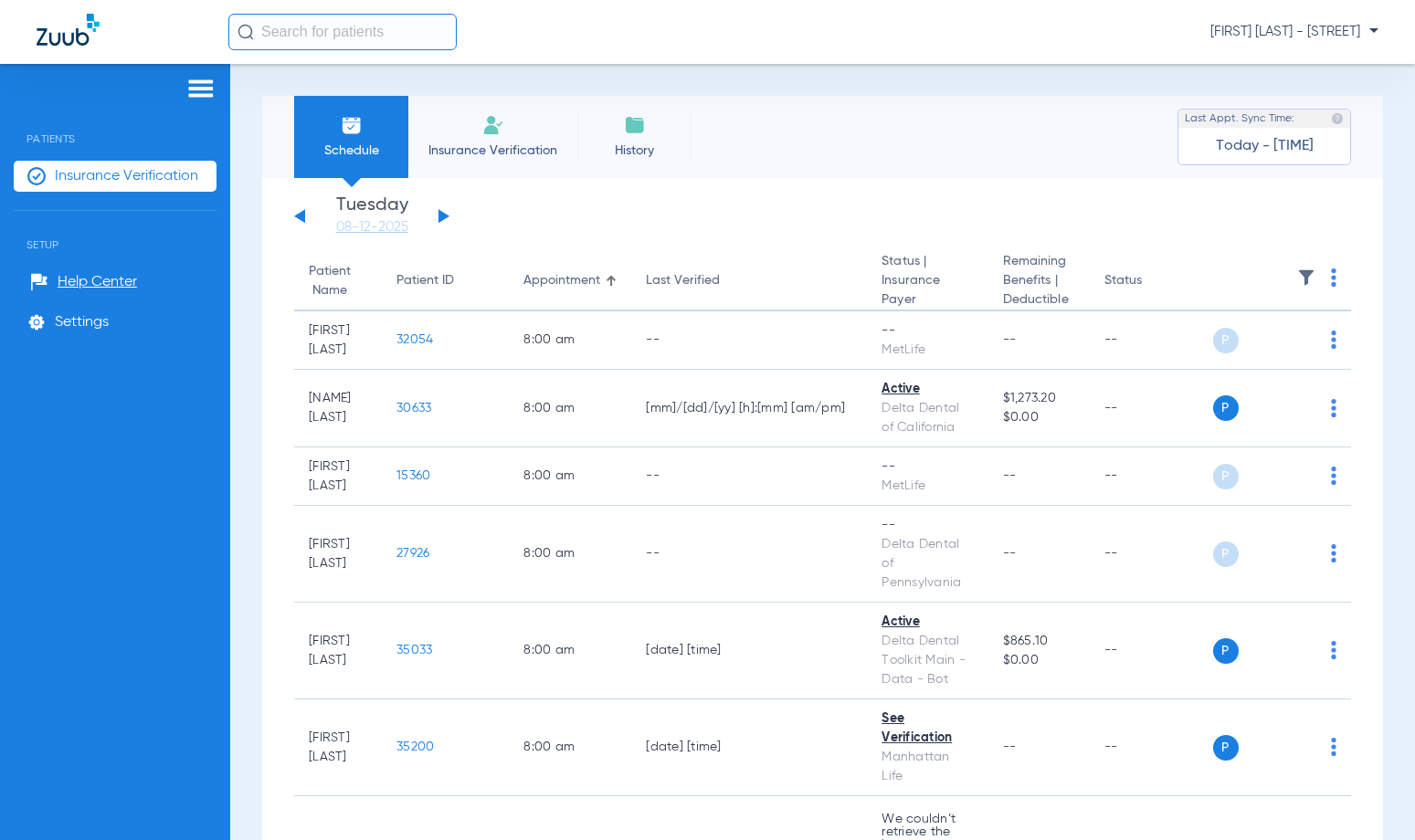 click 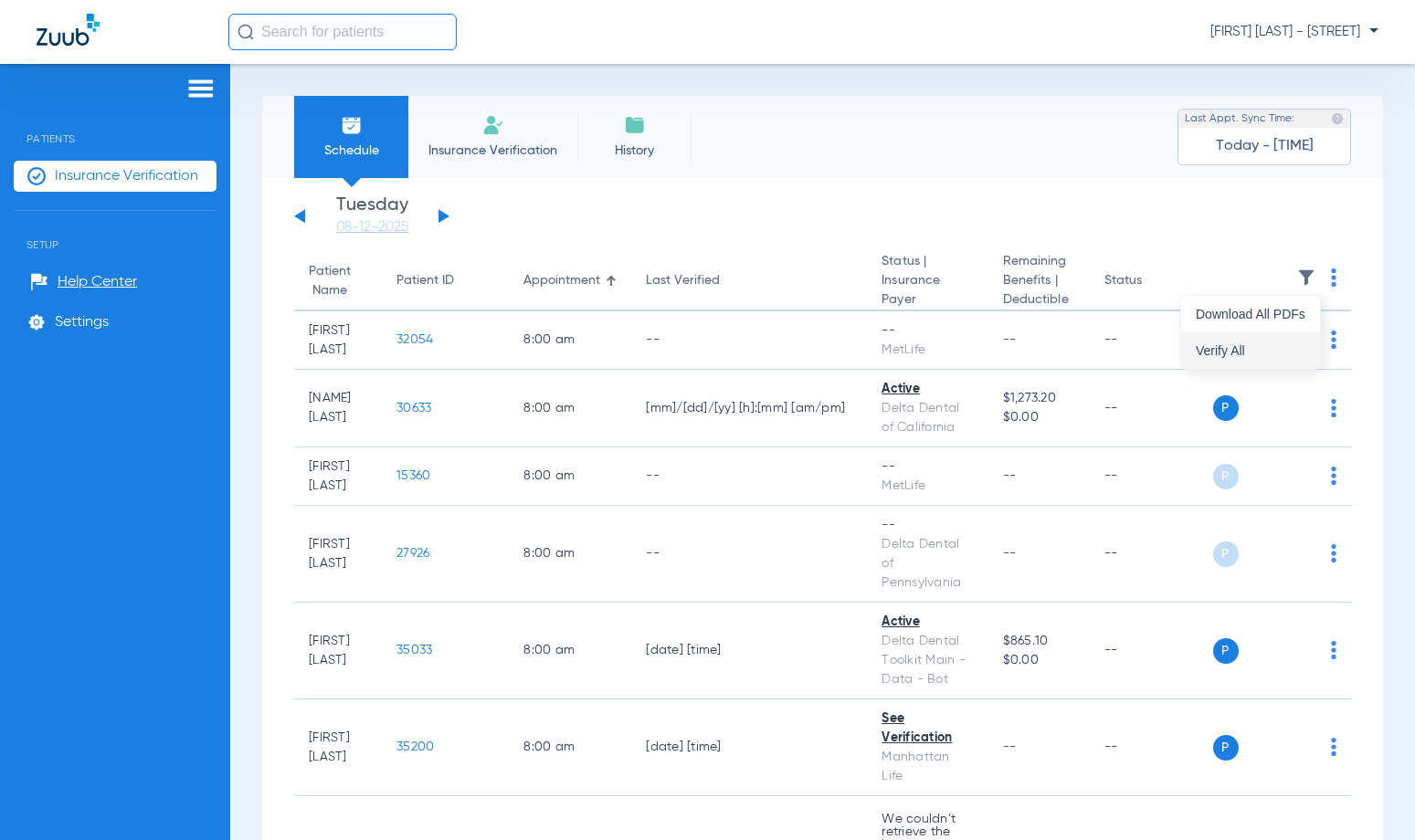 click on "Verify All" at bounding box center (1251, 351) 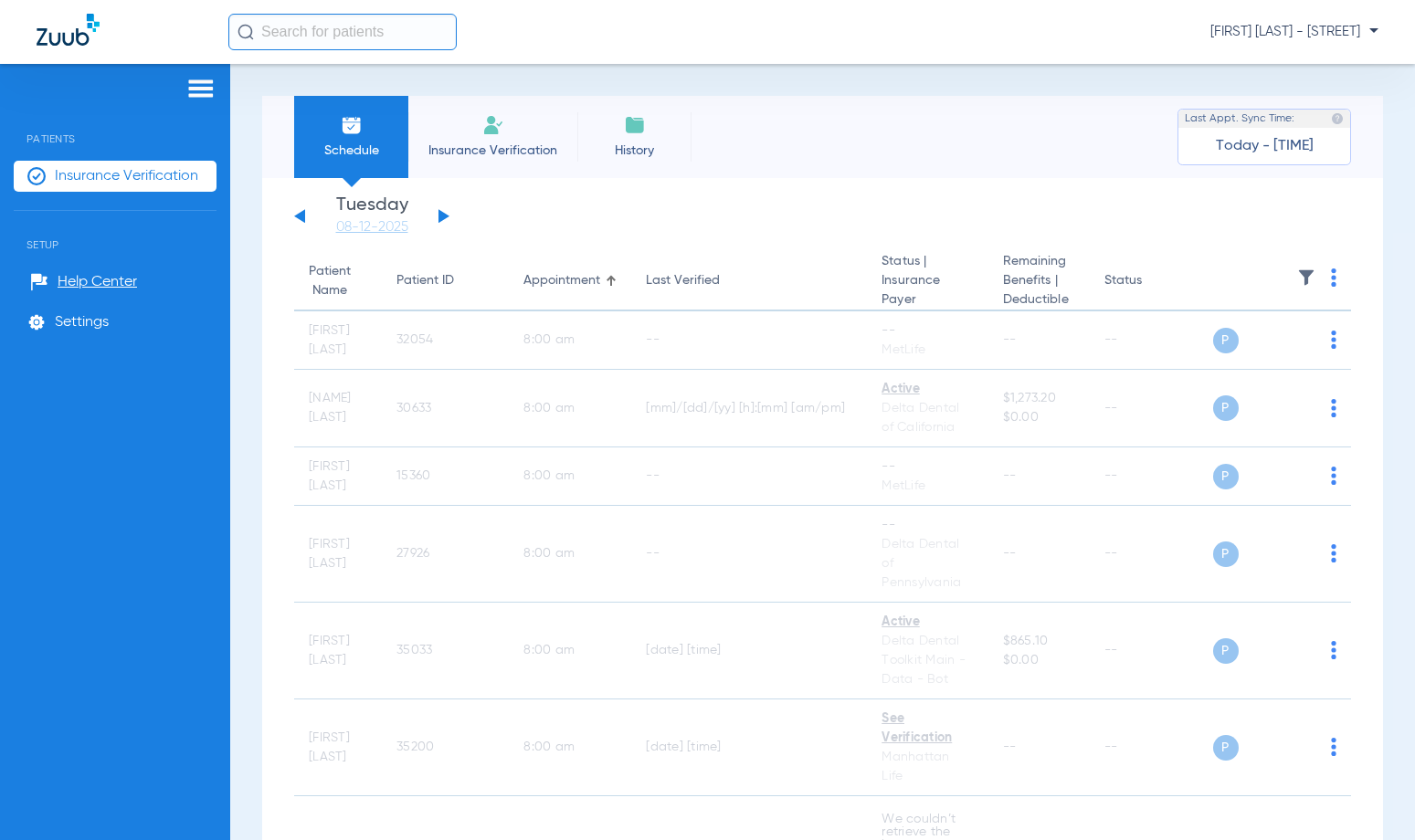 click on "[FIRST] [LAST] - [STREET]" 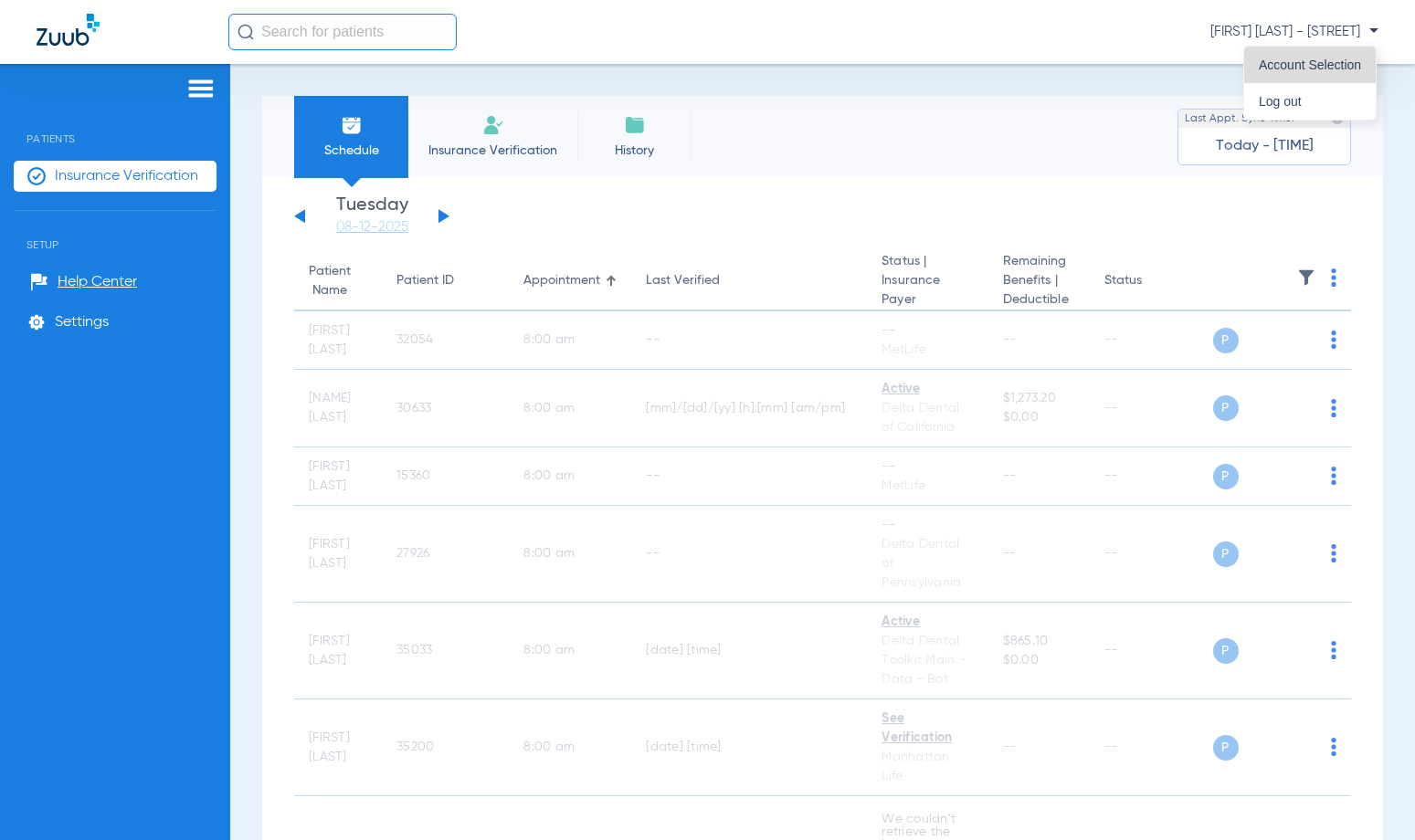 click on "Account Selection" at bounding box center [1310, 65] 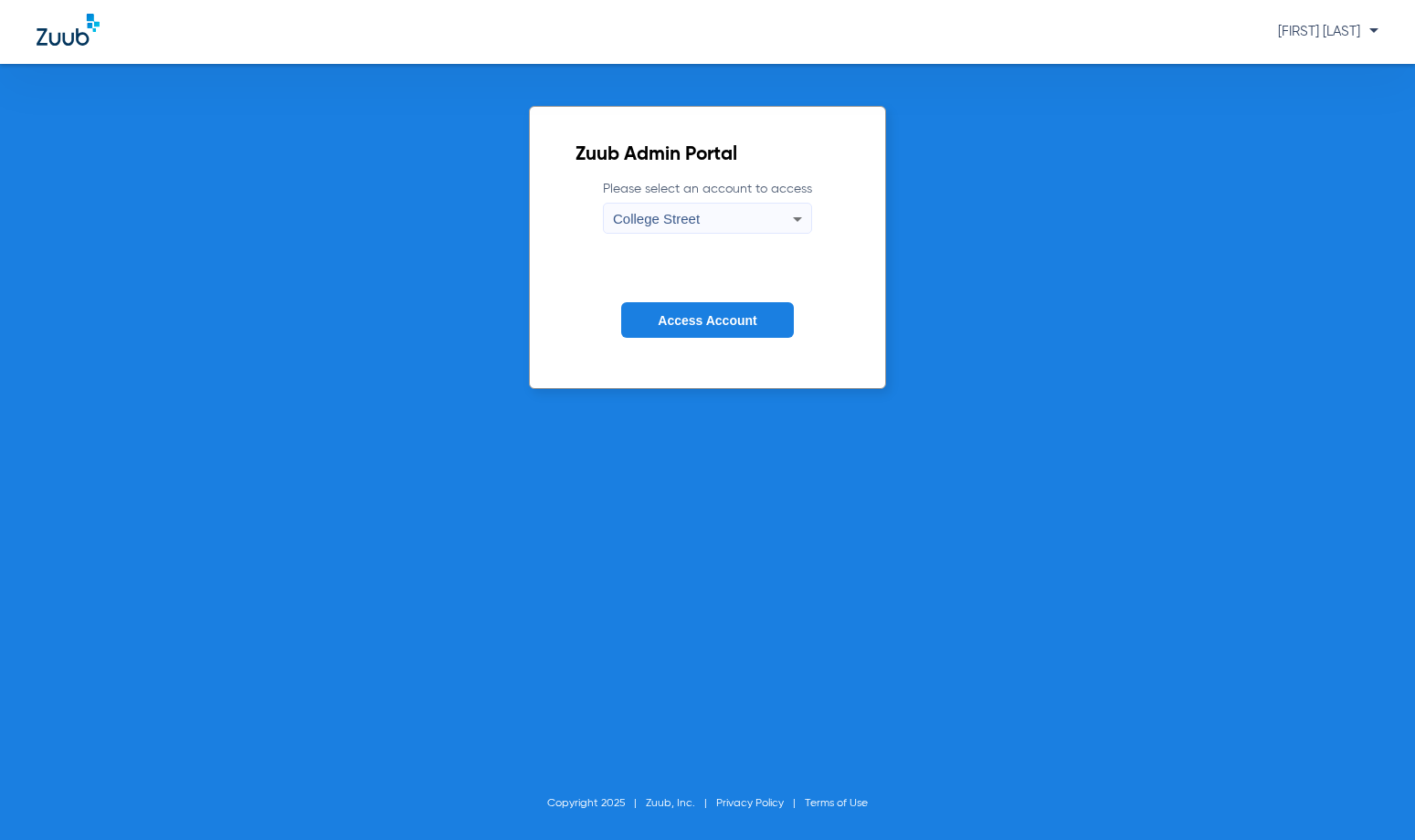 click on "Please select an account to access  College Street Access Account" 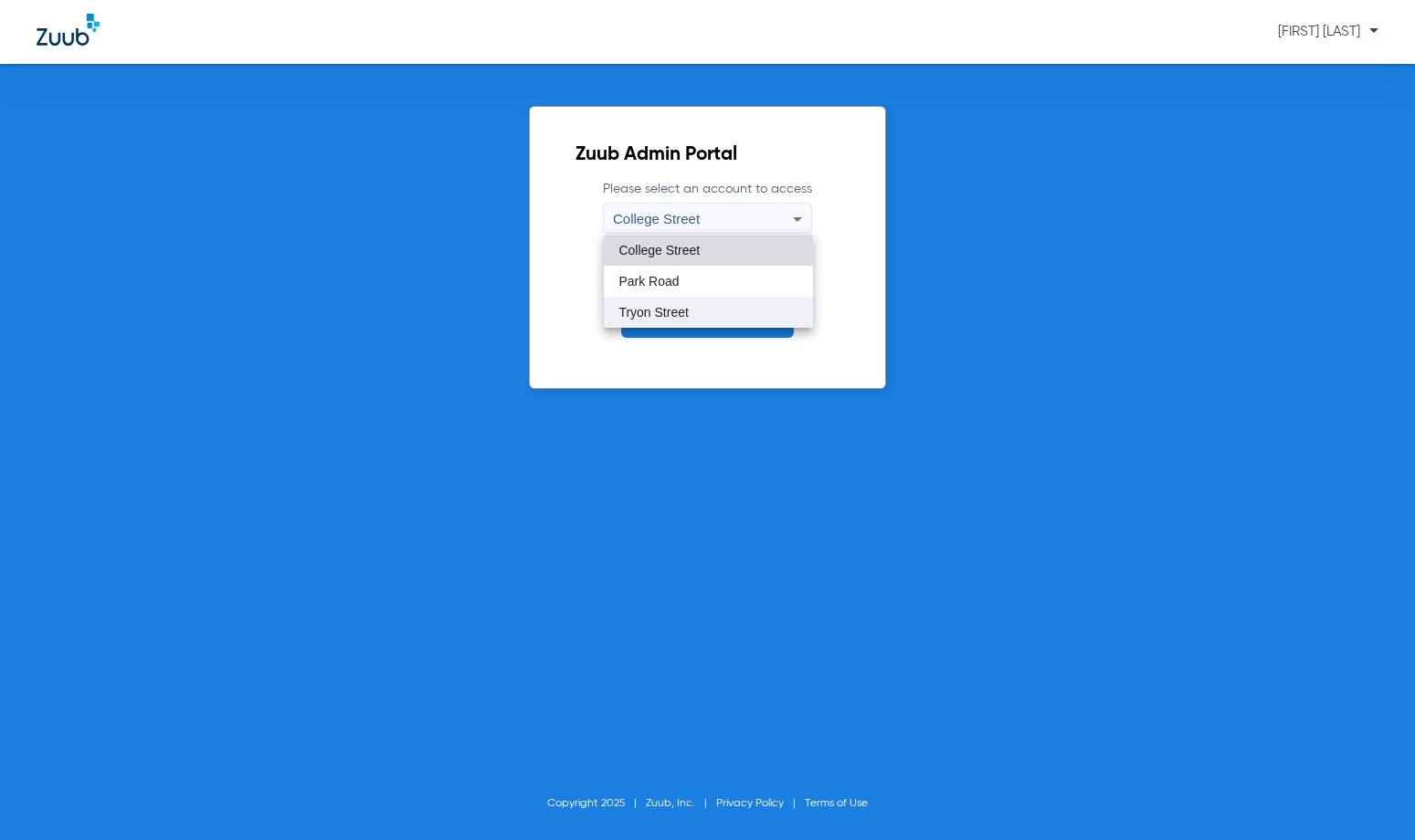 click on "Tryon Street" at bounding box center [708, 312] 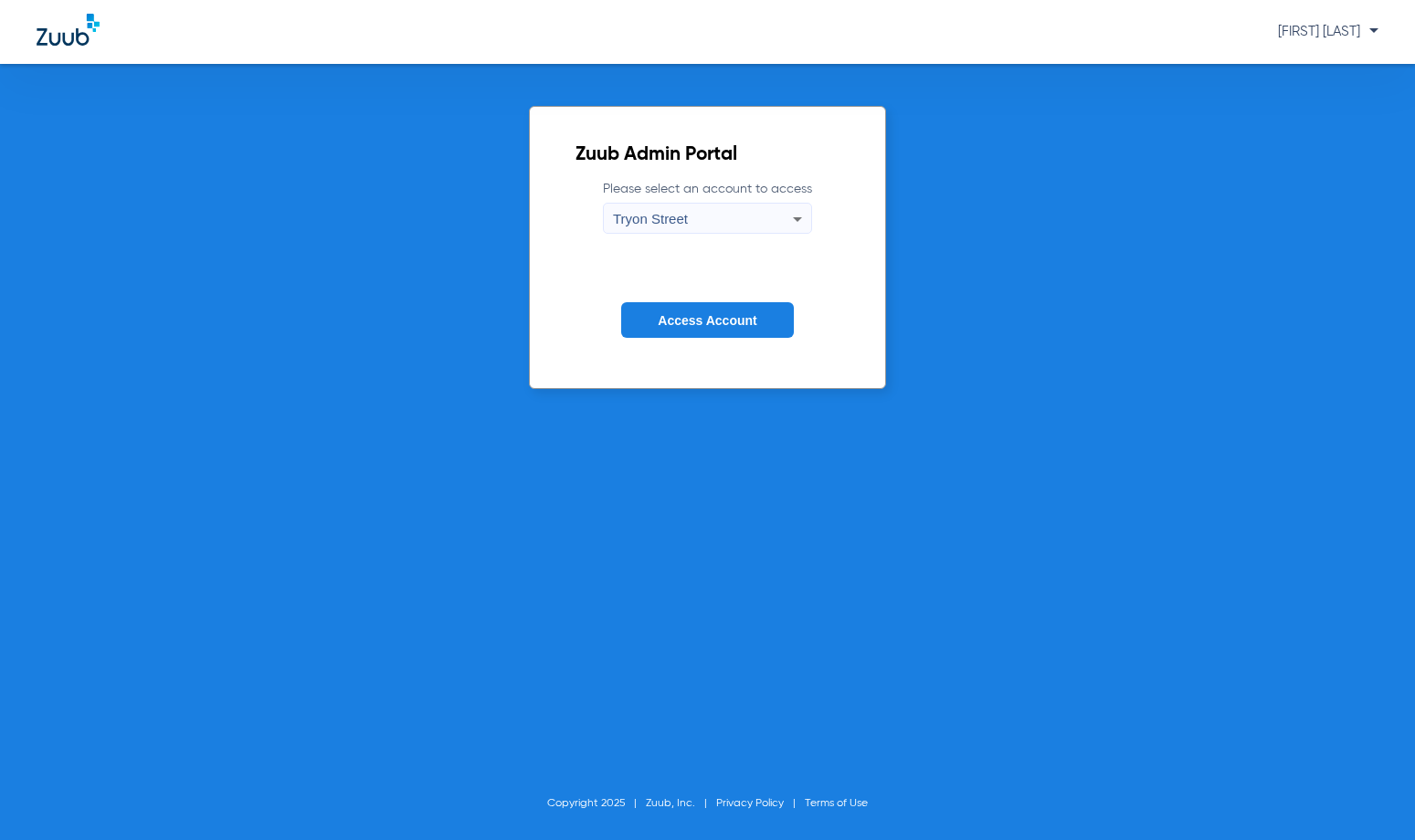 click on "Access Account" 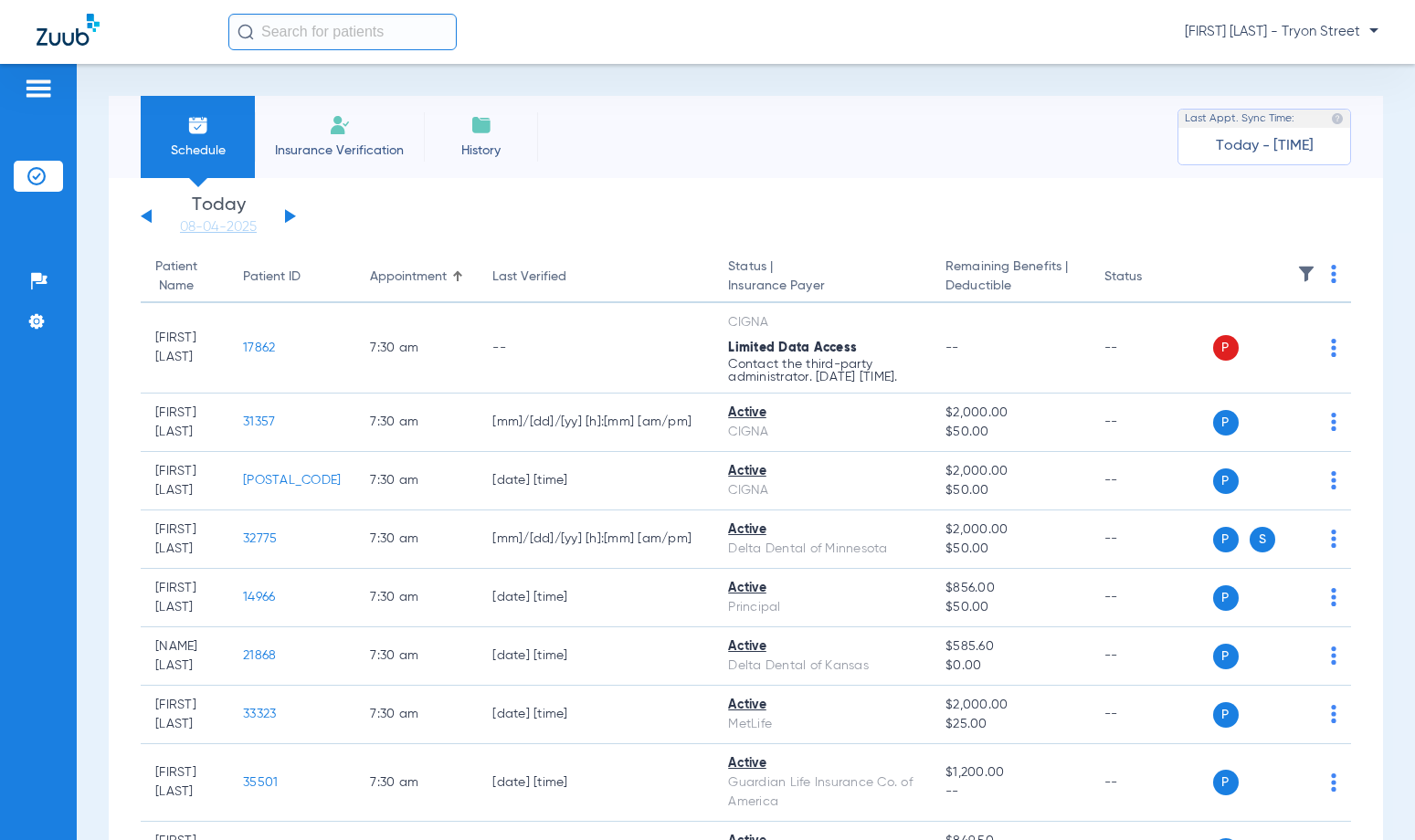 click 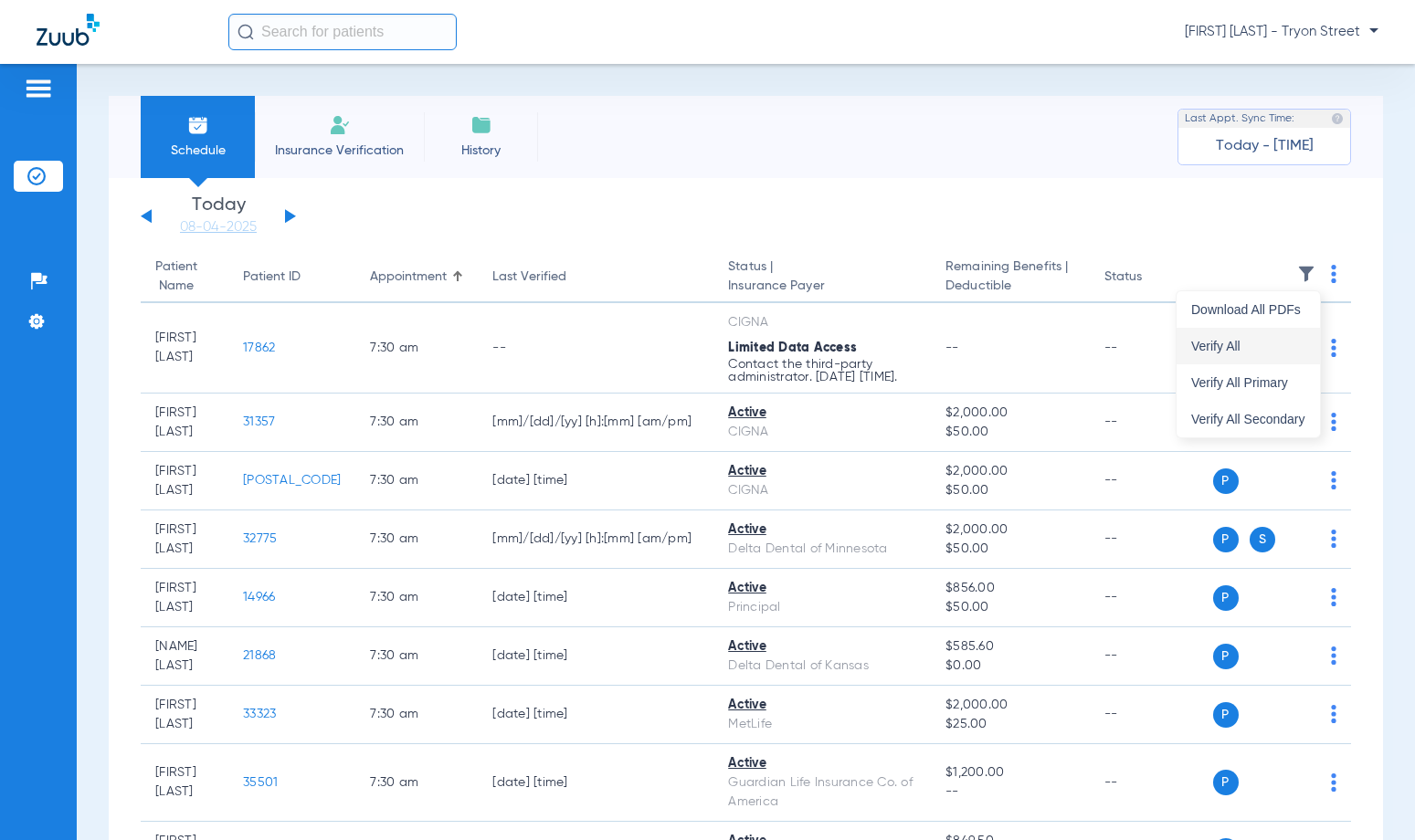 click on "Verify All" at bounding box center [1248, 346] 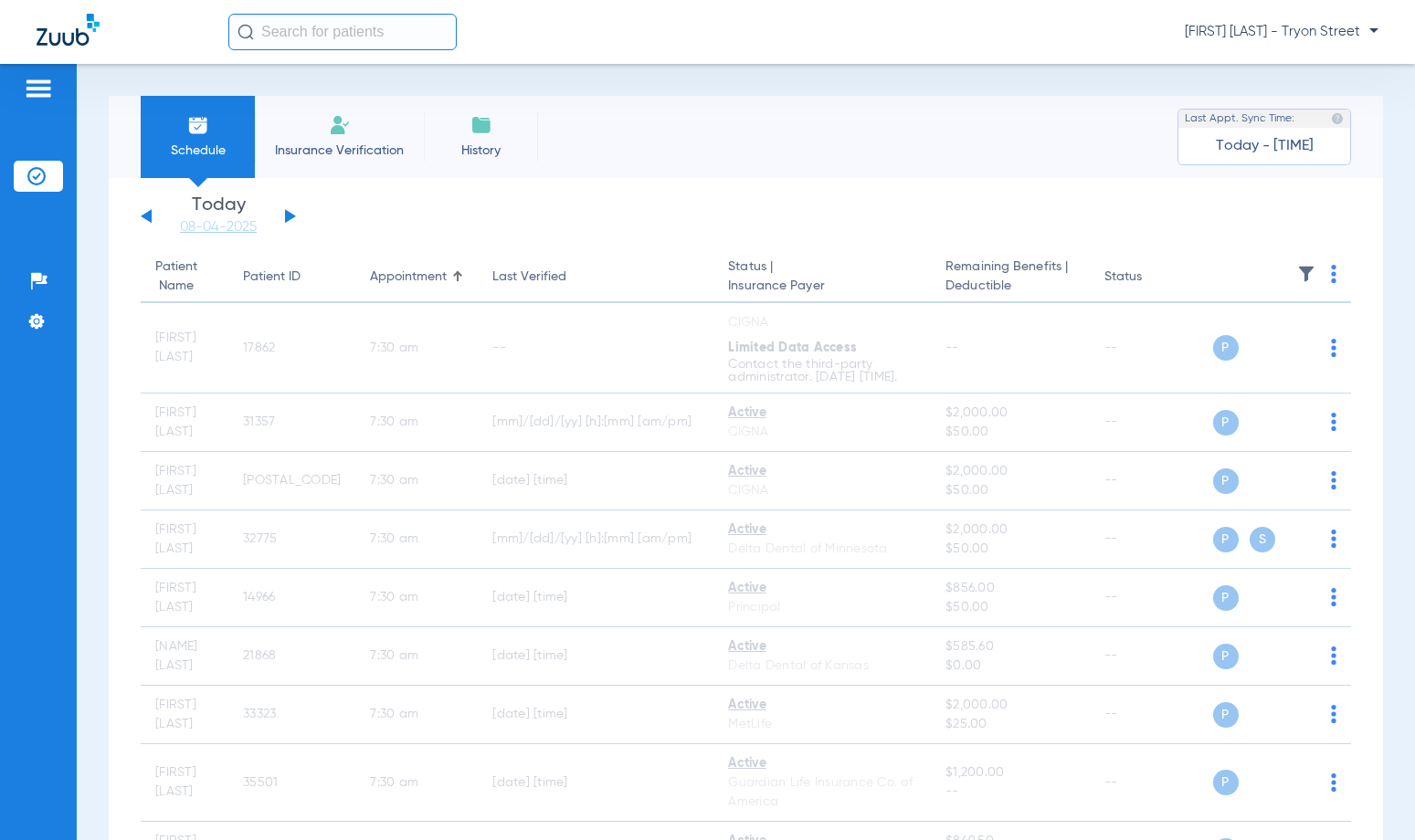 click 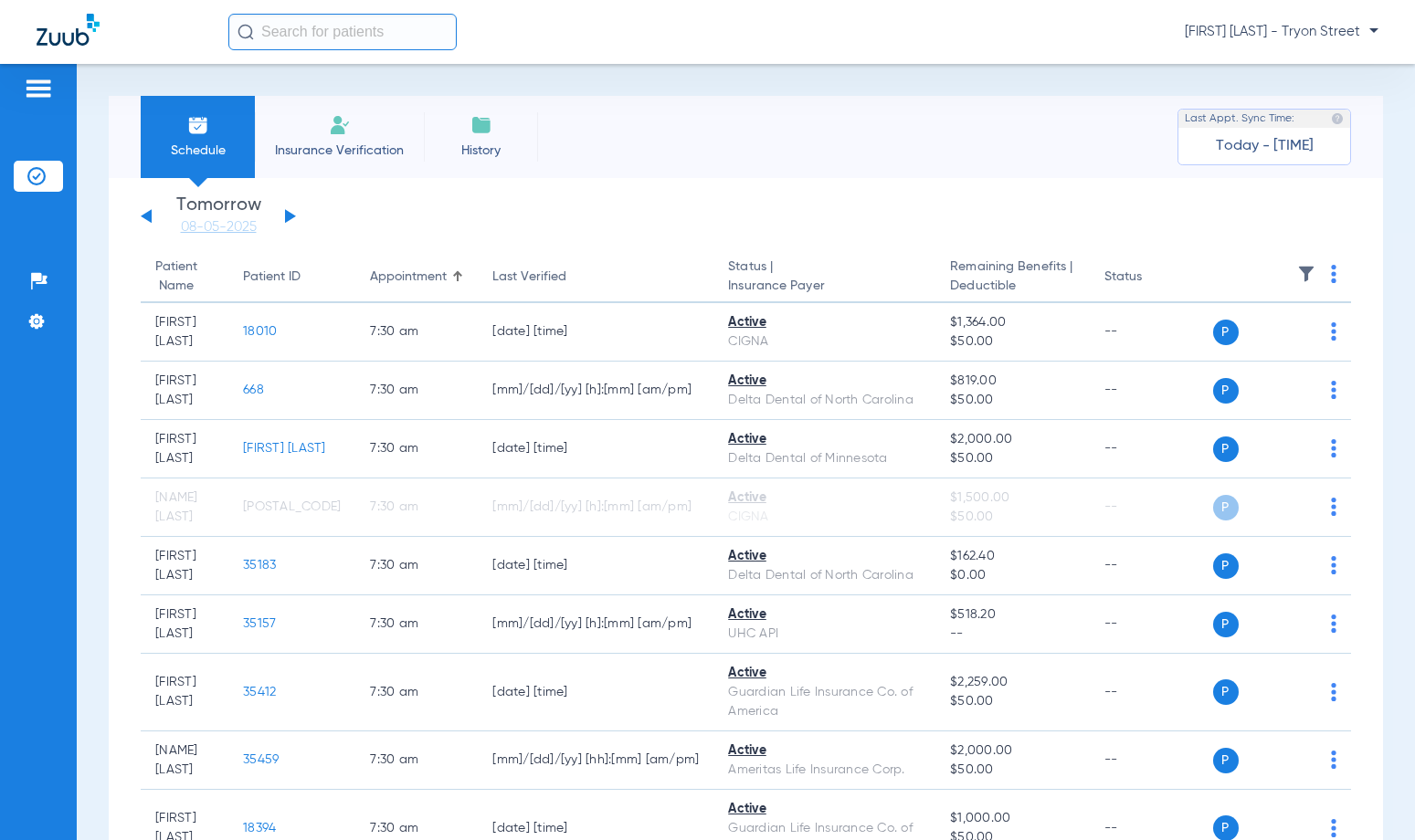 click 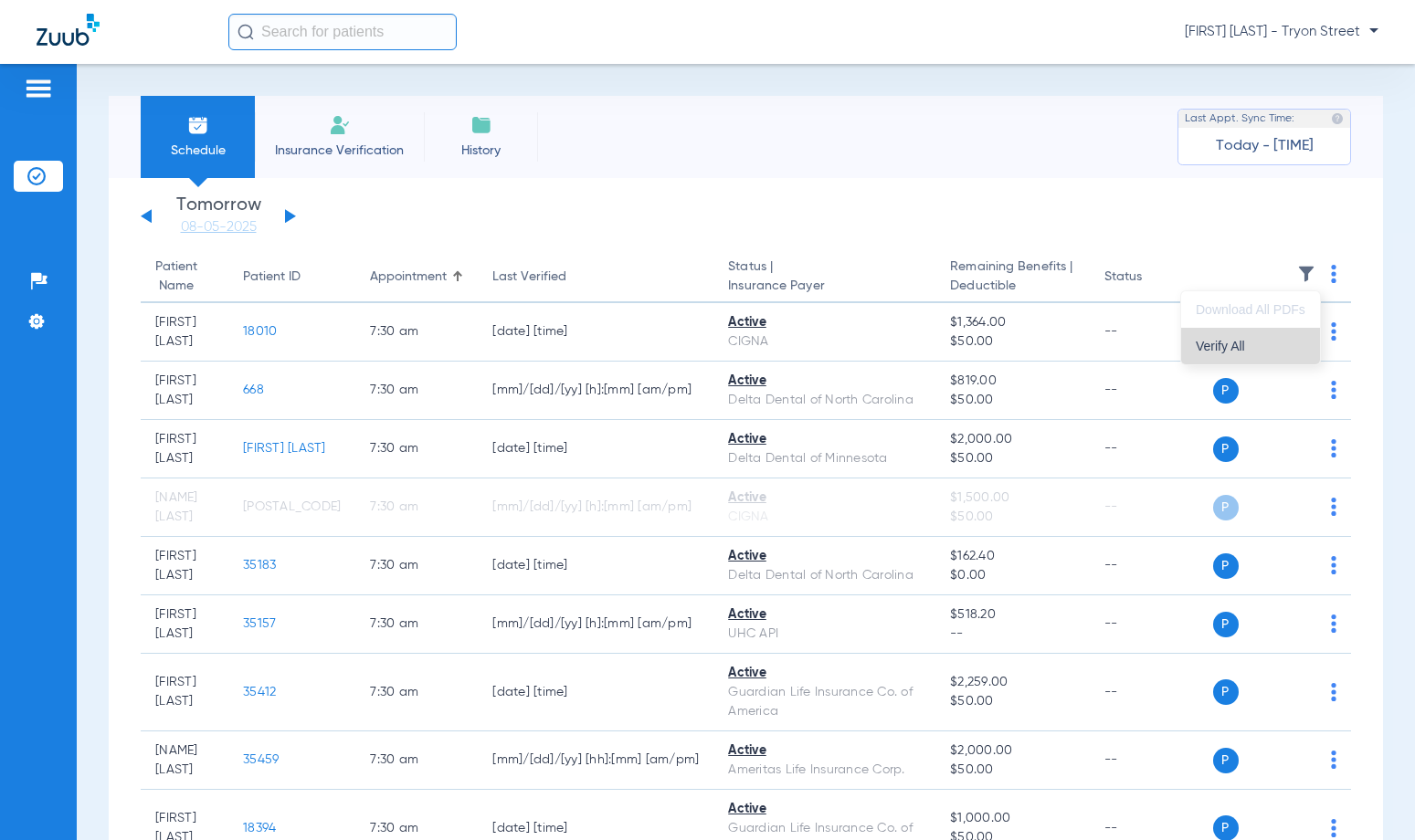 click on "Verify All" at bounding box center [1251, 346] 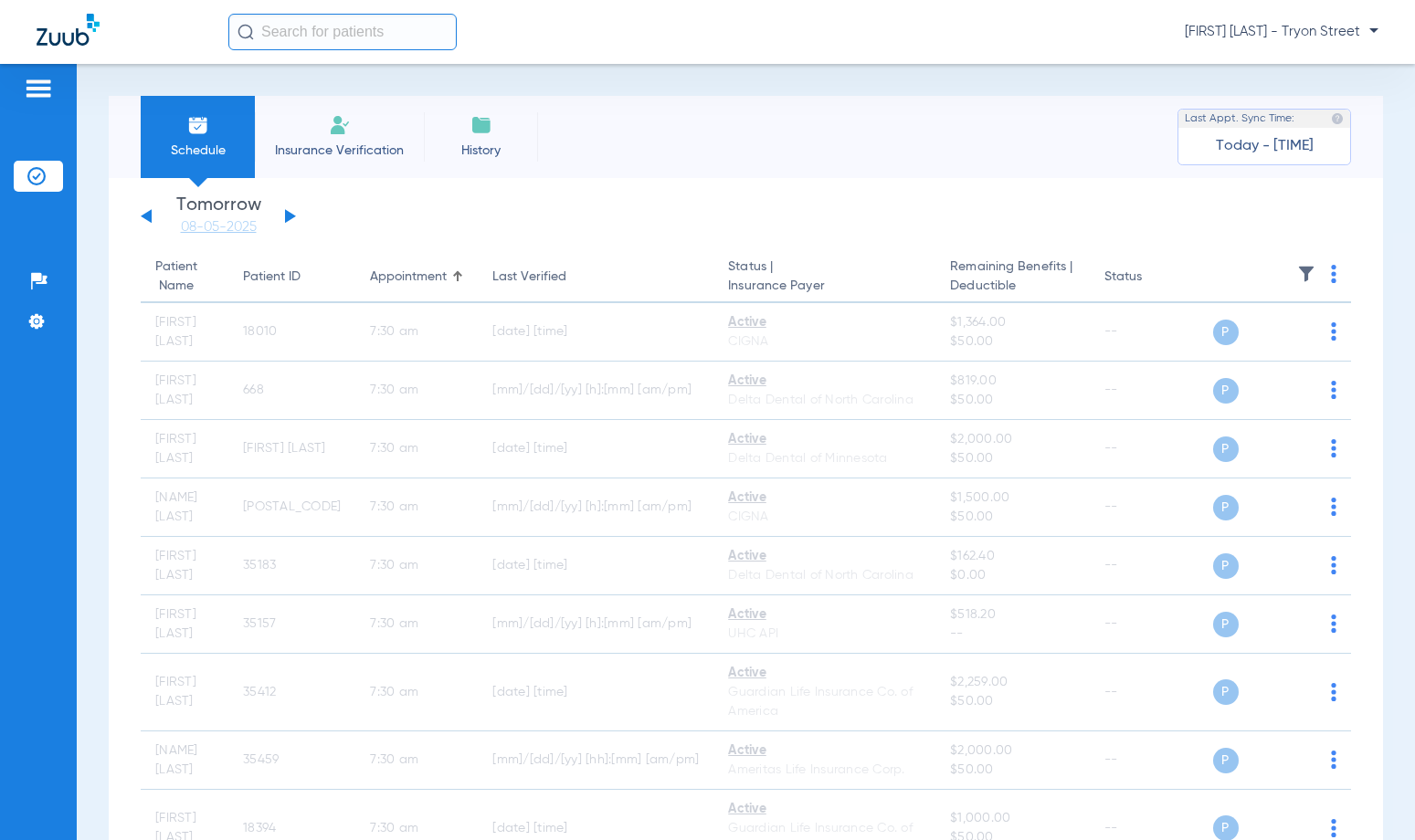 click 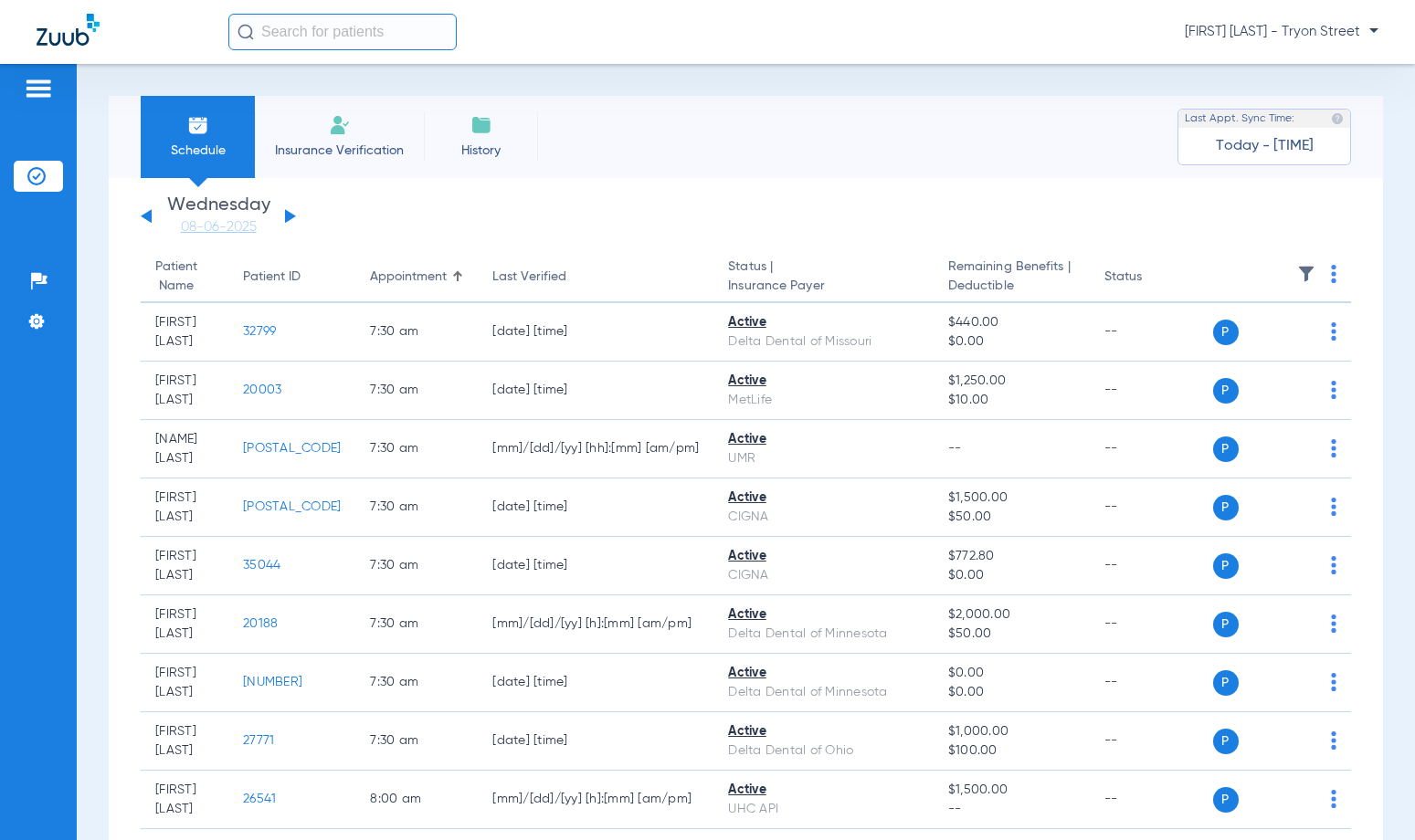 click 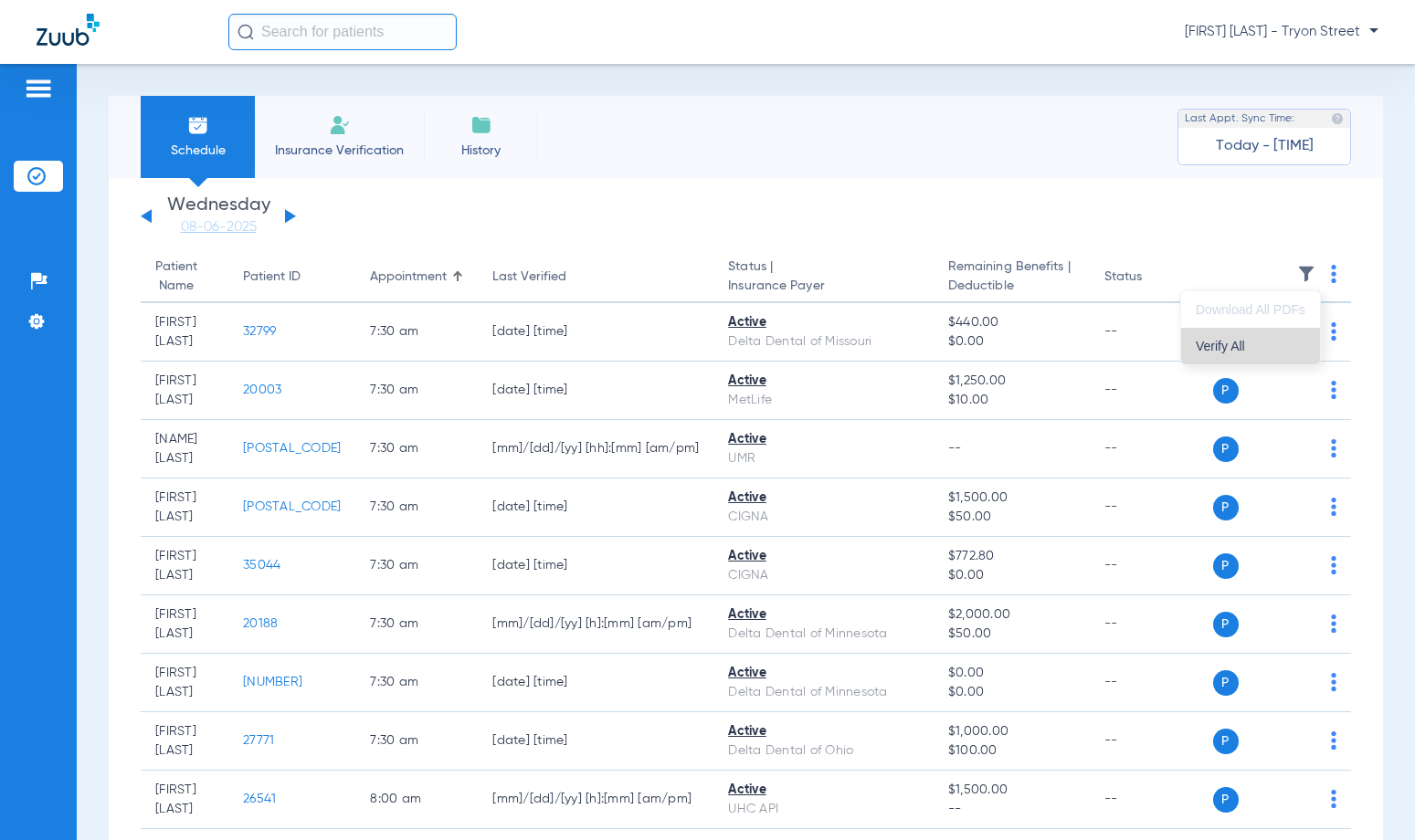 click on "Verify All" at bounding box center [1251, 346] 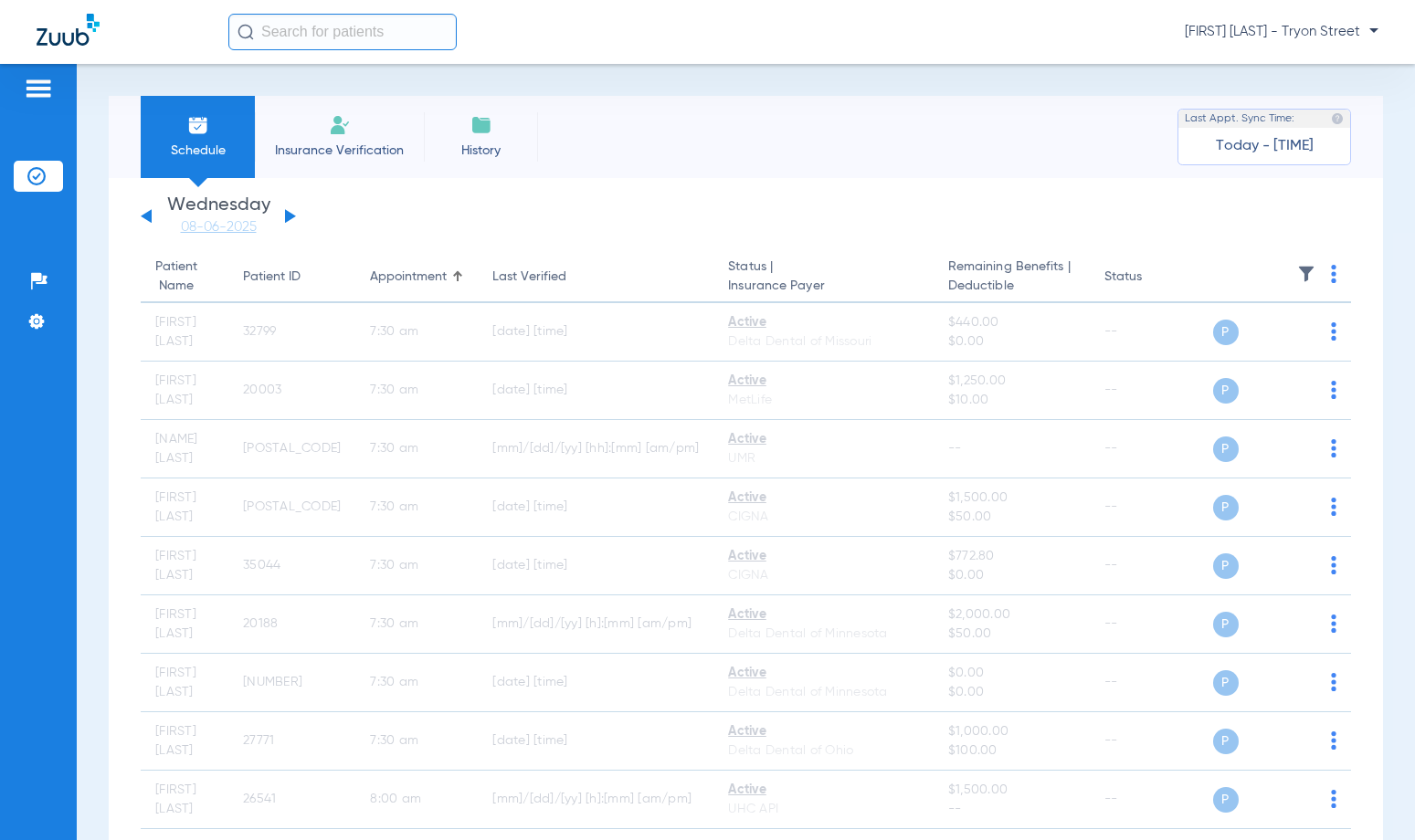 click 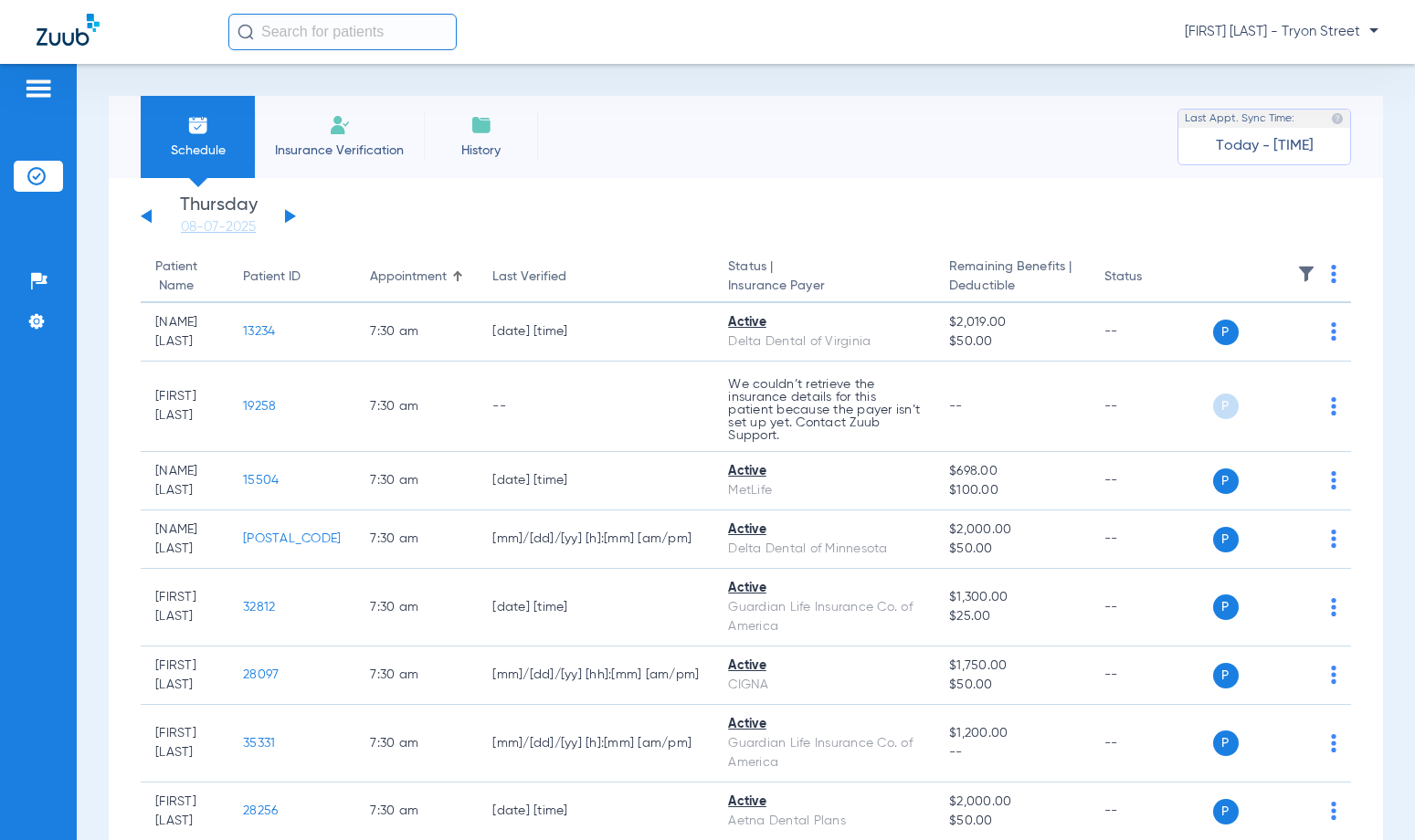 click 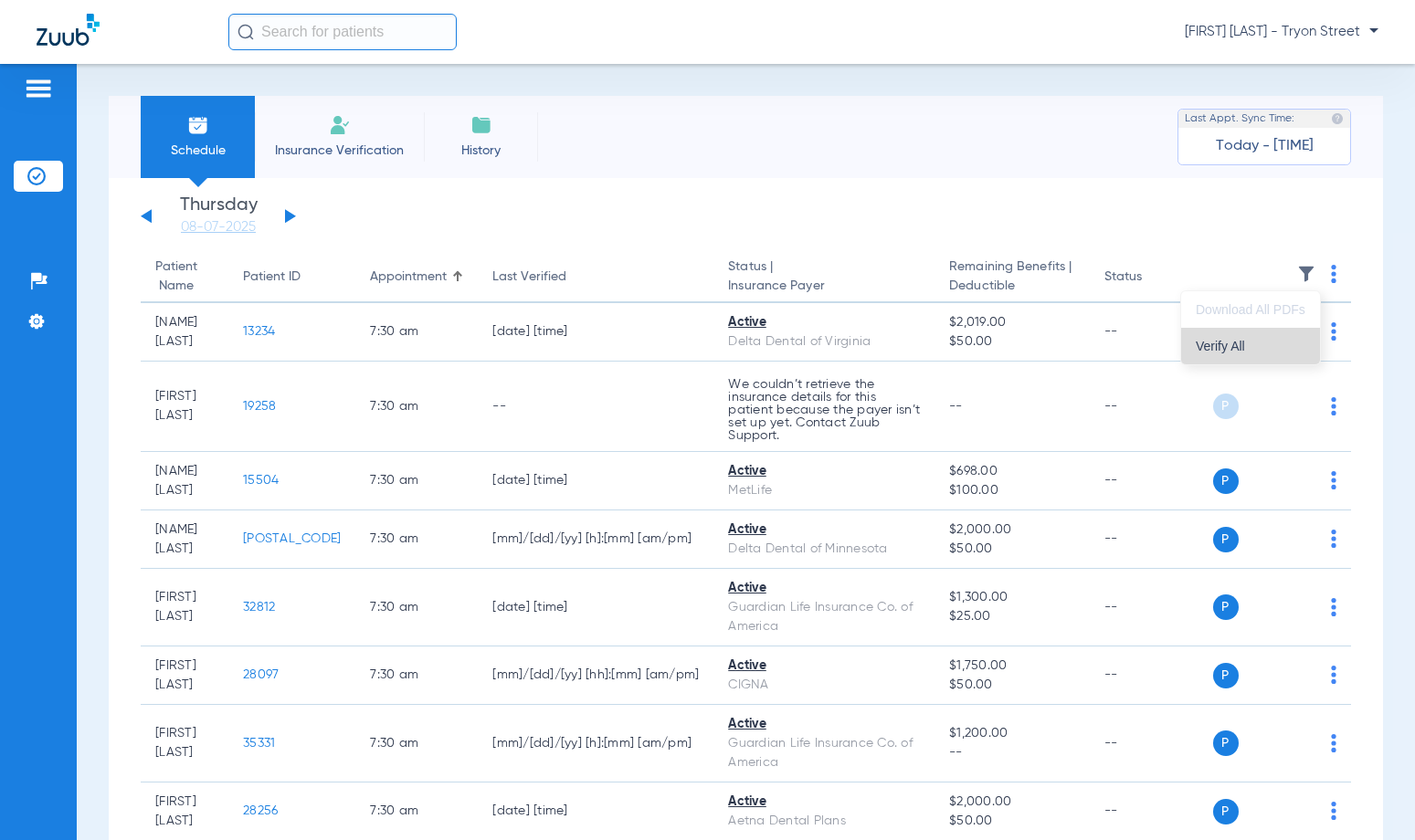 click on "Verify All" at bounding box center (1251, 346) 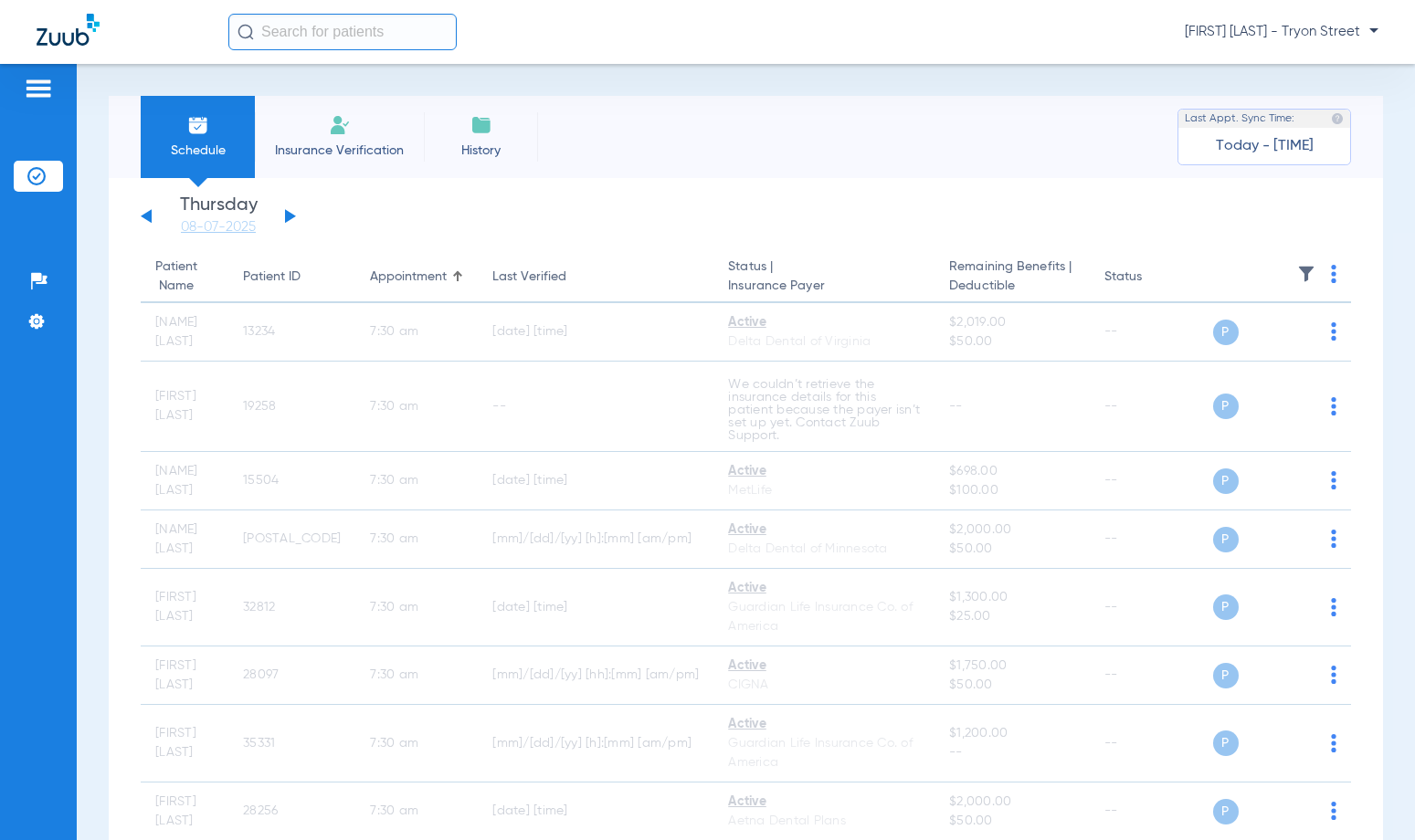 click 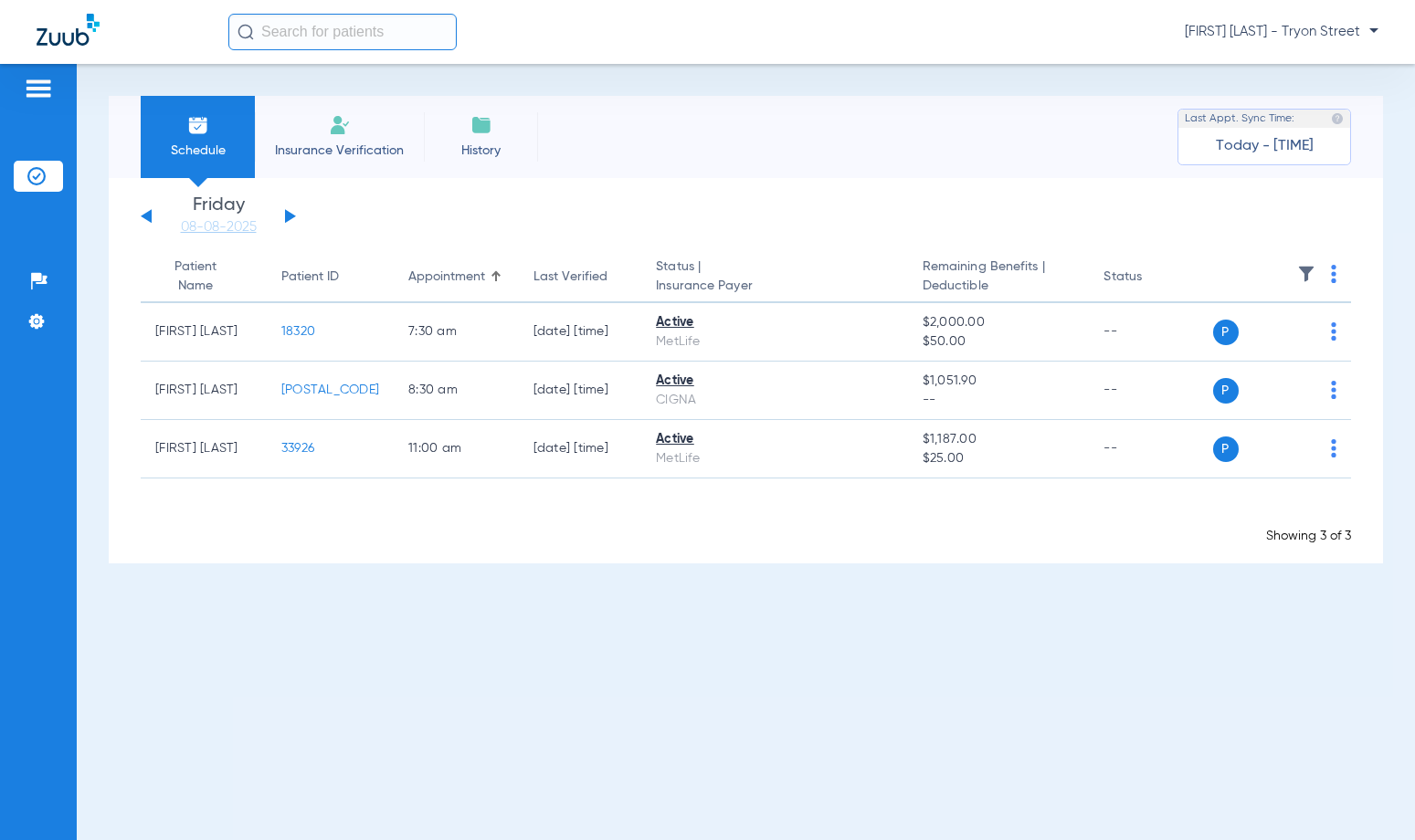 click 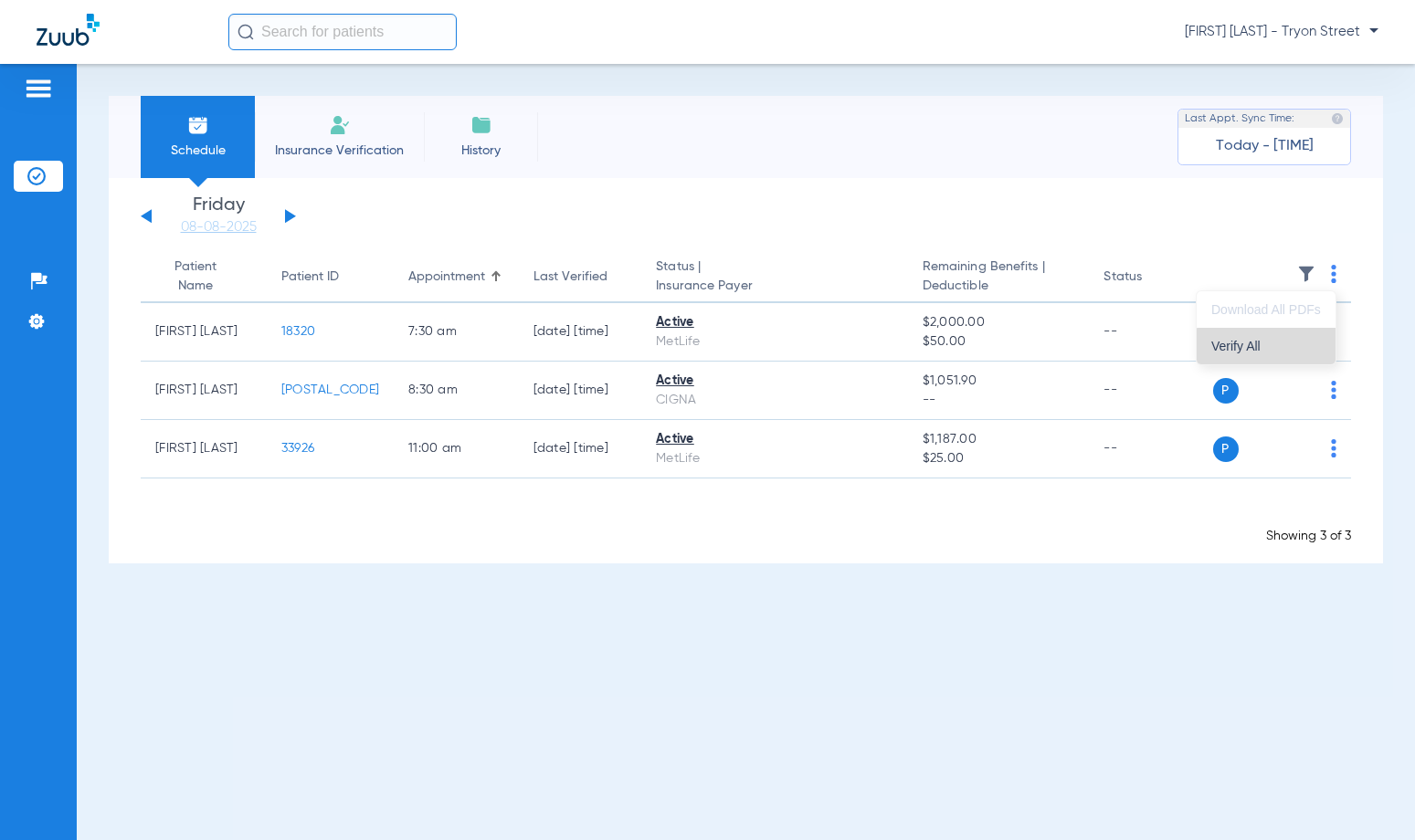 click on "Verify All" at bounding box center (1266, 346) 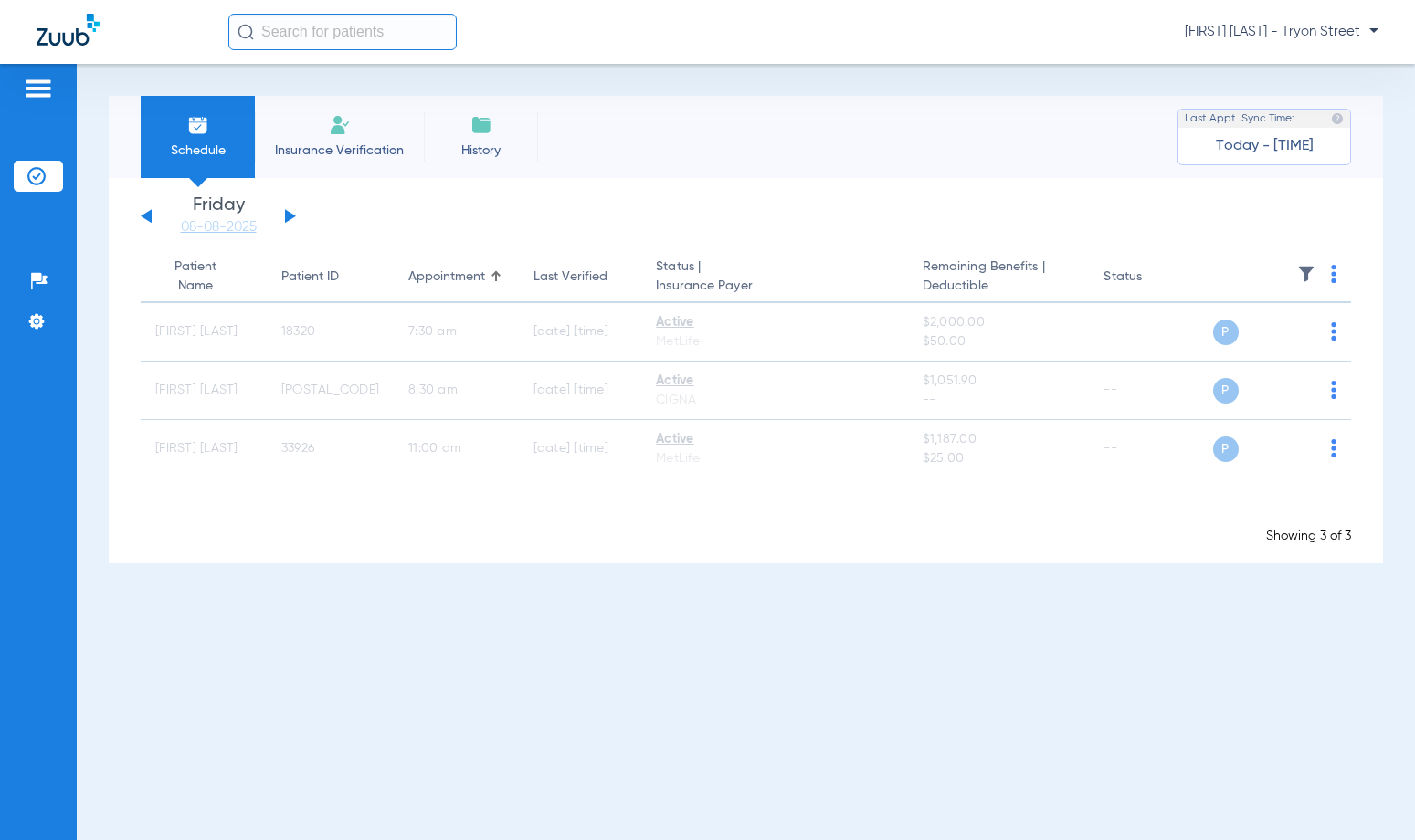 click on "Saturday   05-31-2025   Sunday   06-01-2025   Monday   06-02-2025   Tuesday   06-03-2025   Wednesday   06-04-2025   Thursday   06-05-2025   Friday   06-06-2025   Saturday   06-07-2025   Sunday   06-08-2025   Monday   06-09-2025   Tuesday   06-10-2025   Wednesday   06-11-2025   Thursday   06-12-2025   Friday   06-13-2025   Saturday   06-14-2025   Sunday   06-15-2025   Monday   06-16-2025   Tuesday   06-17-2025   Wednesday   06-18-2025   Thursday   06-19-2025   Friday   06-20-2025   Saturday   06-21-2025   Sunday   06-22-2025   Monday   06-23-2025   Tuesday   06-24-2025   Wednesday   06-25-2025   Thursday   06-26-2025   Friday   06-27-2025   Saturday   06-28-2025   Sunday   06-29-2025   Monday   06-30-2025   Tuesday   07-01-2025   Wednesday   07-02-2025   Thursday   07-03-2025   Friday   07-04-2025   Saturday   07-05-2025   Sunday   07-06-2025   Monday   07-07-2025   Tuesday   07-08-2025   Wednesday   07-09-2025   Thursday   07-10-2025   Friday   07-11-2025   Saturday   07-12-2025   Sunday   07-13-2025" 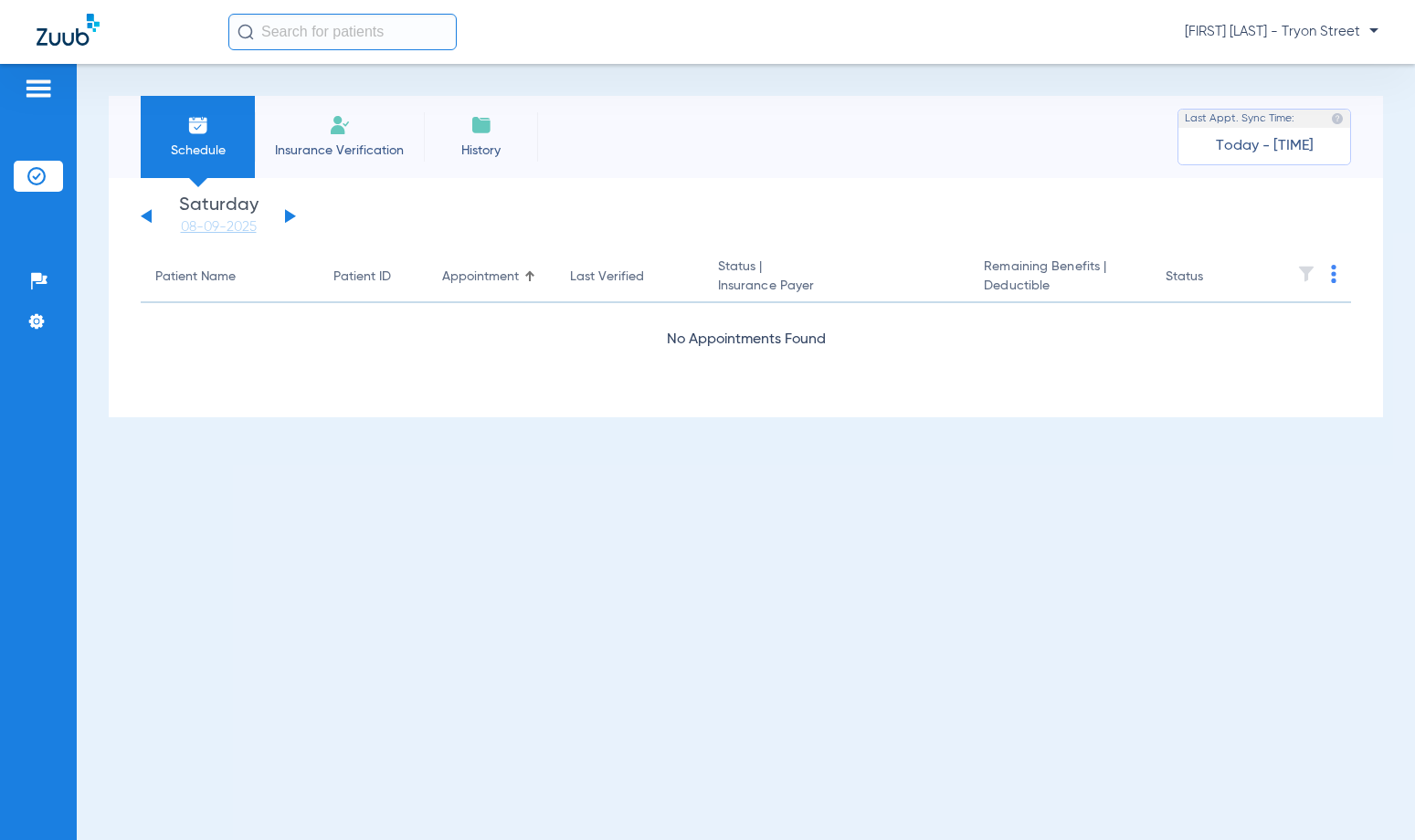 click 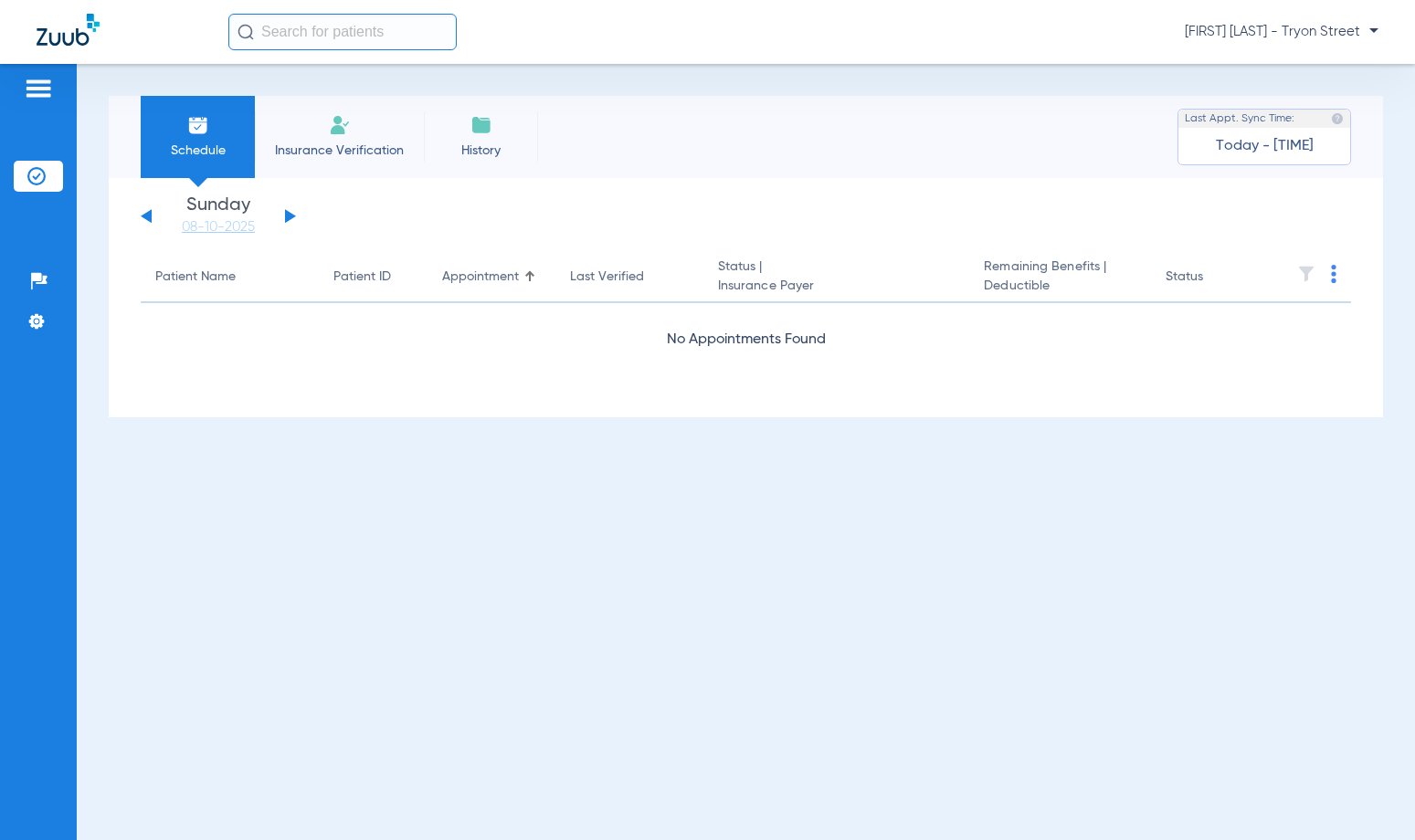click 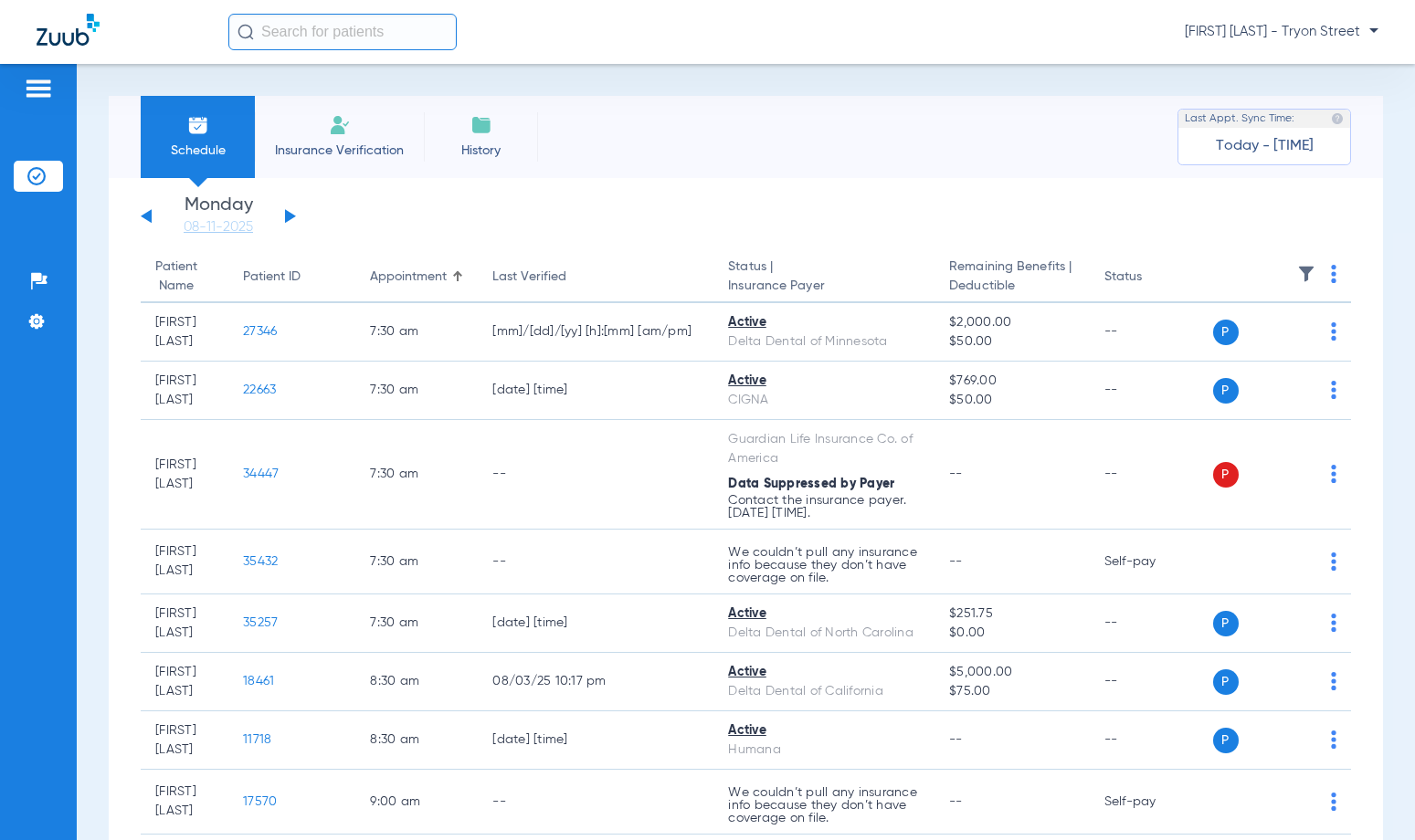 click 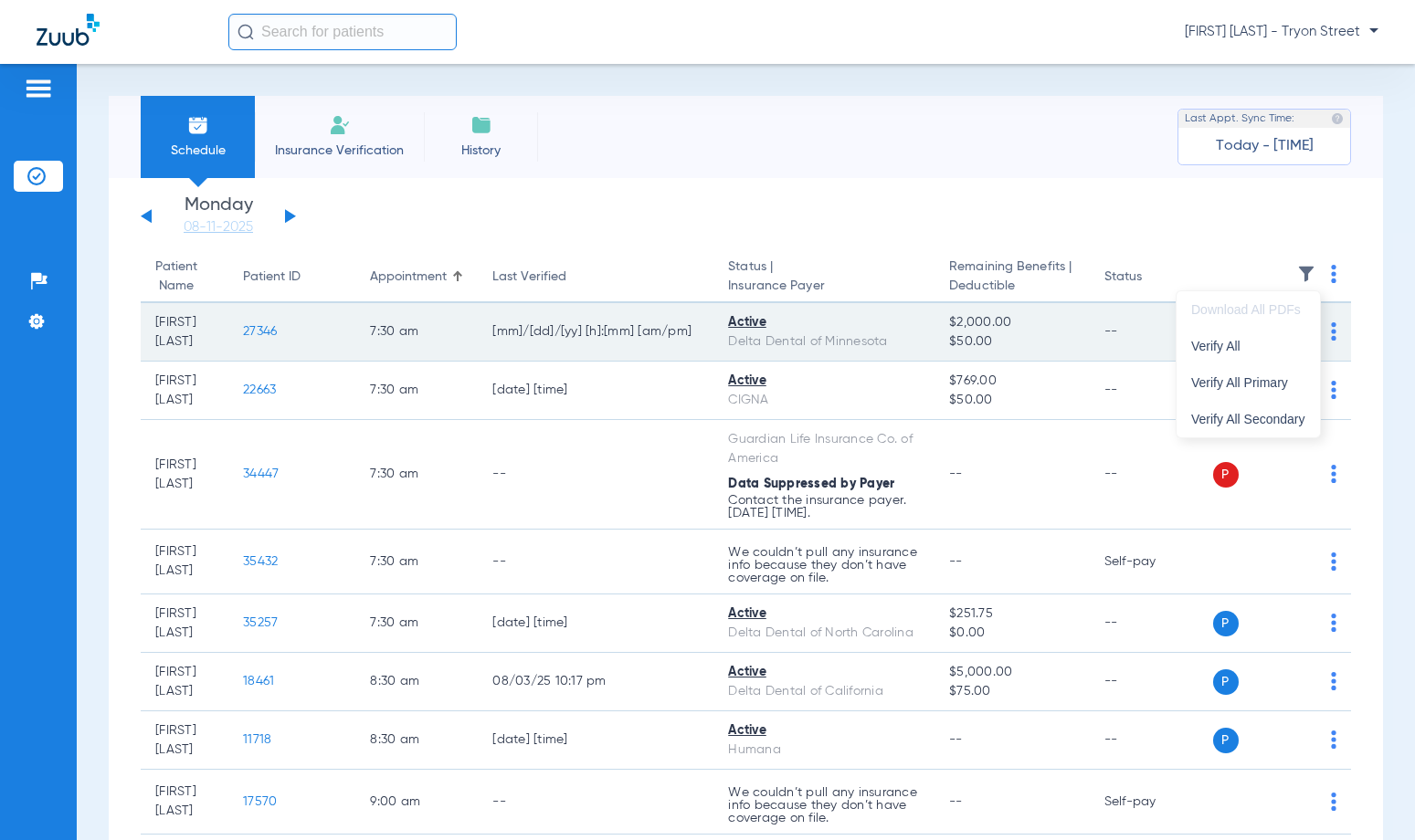 drag, startPoint x: 1272, startPoint y: 348, endPoint x: 1263, endPoint y: 351, distance: 9.486833 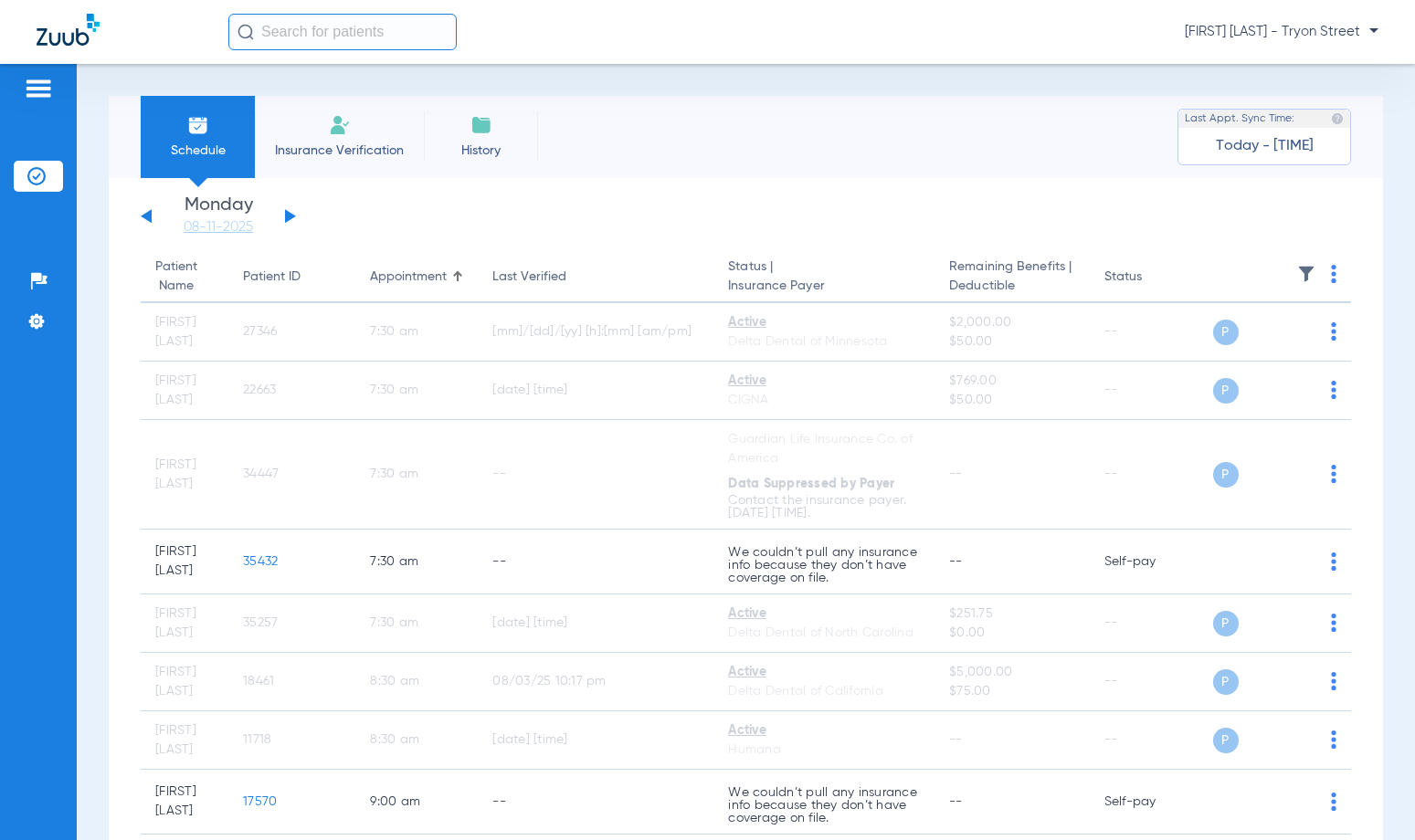 click 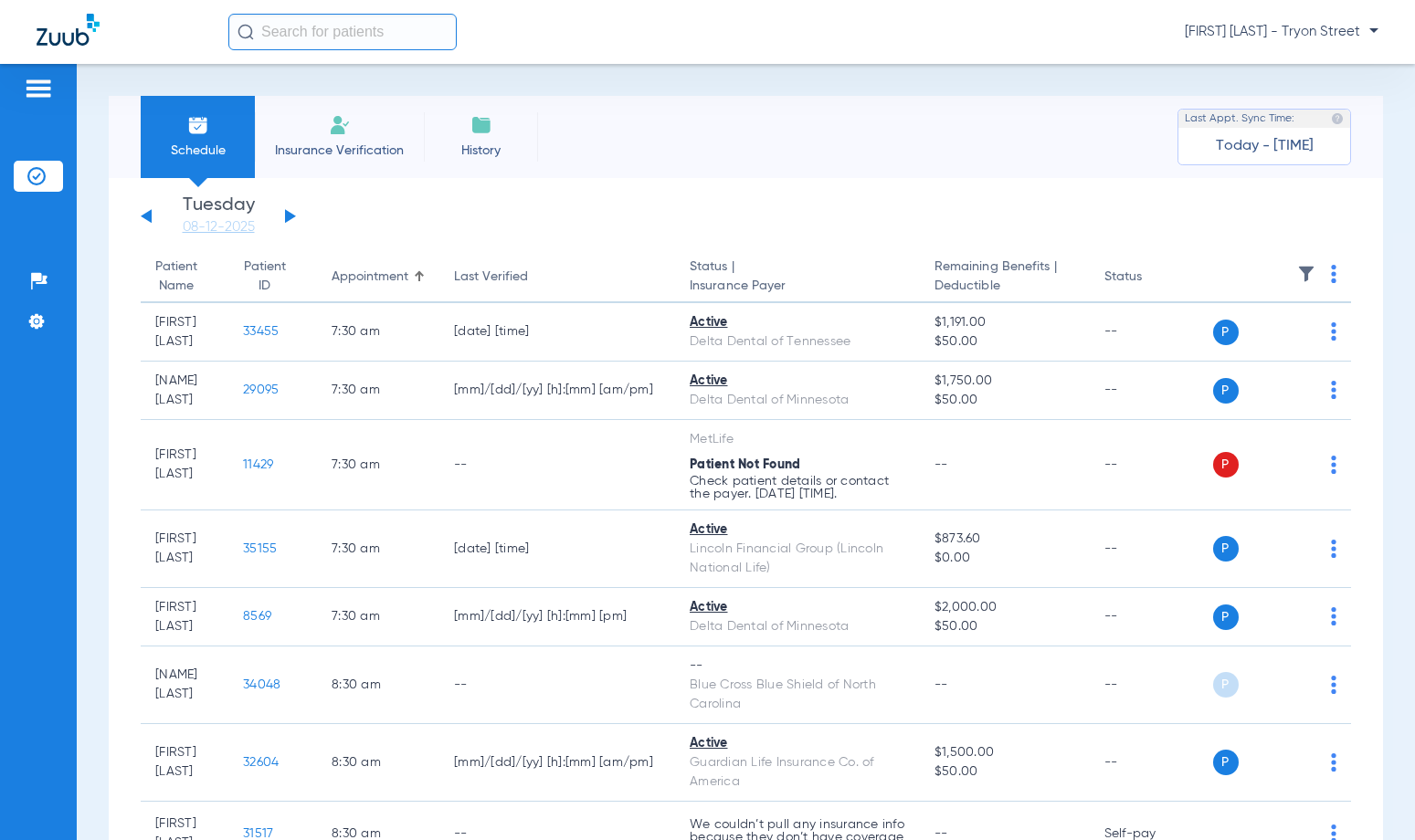 click 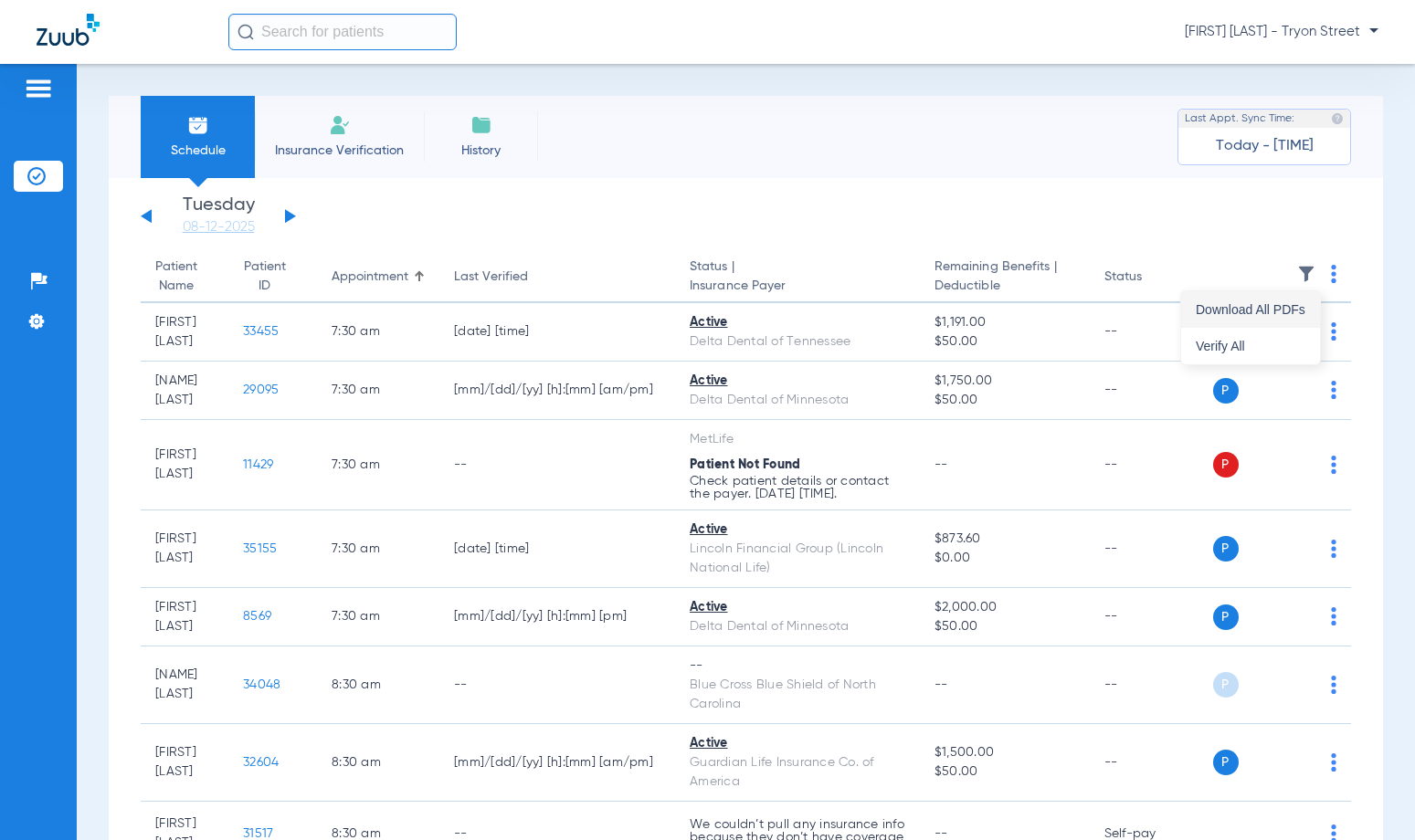 click on "Download All PDFs" at bounding box center (1251, 310) 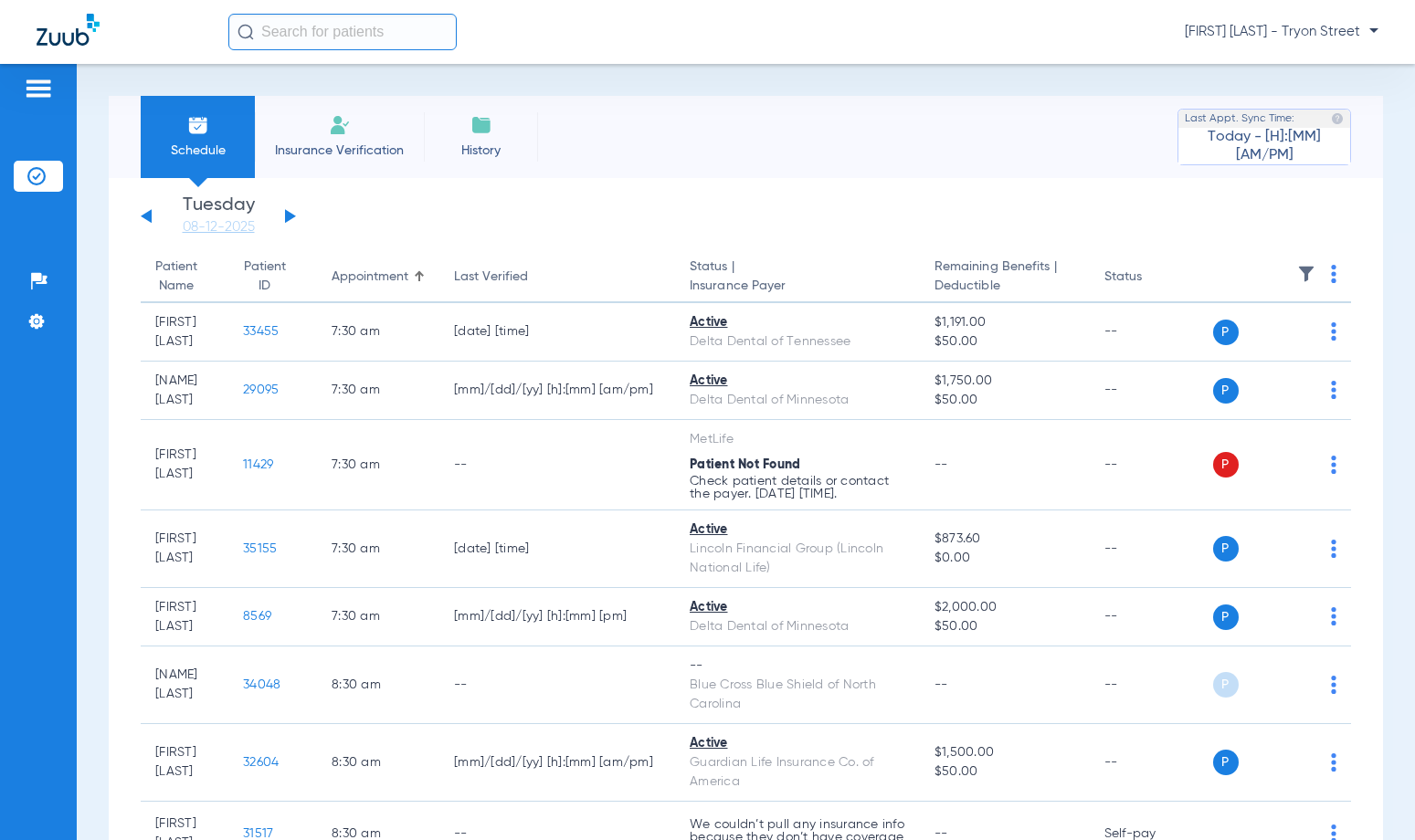 click 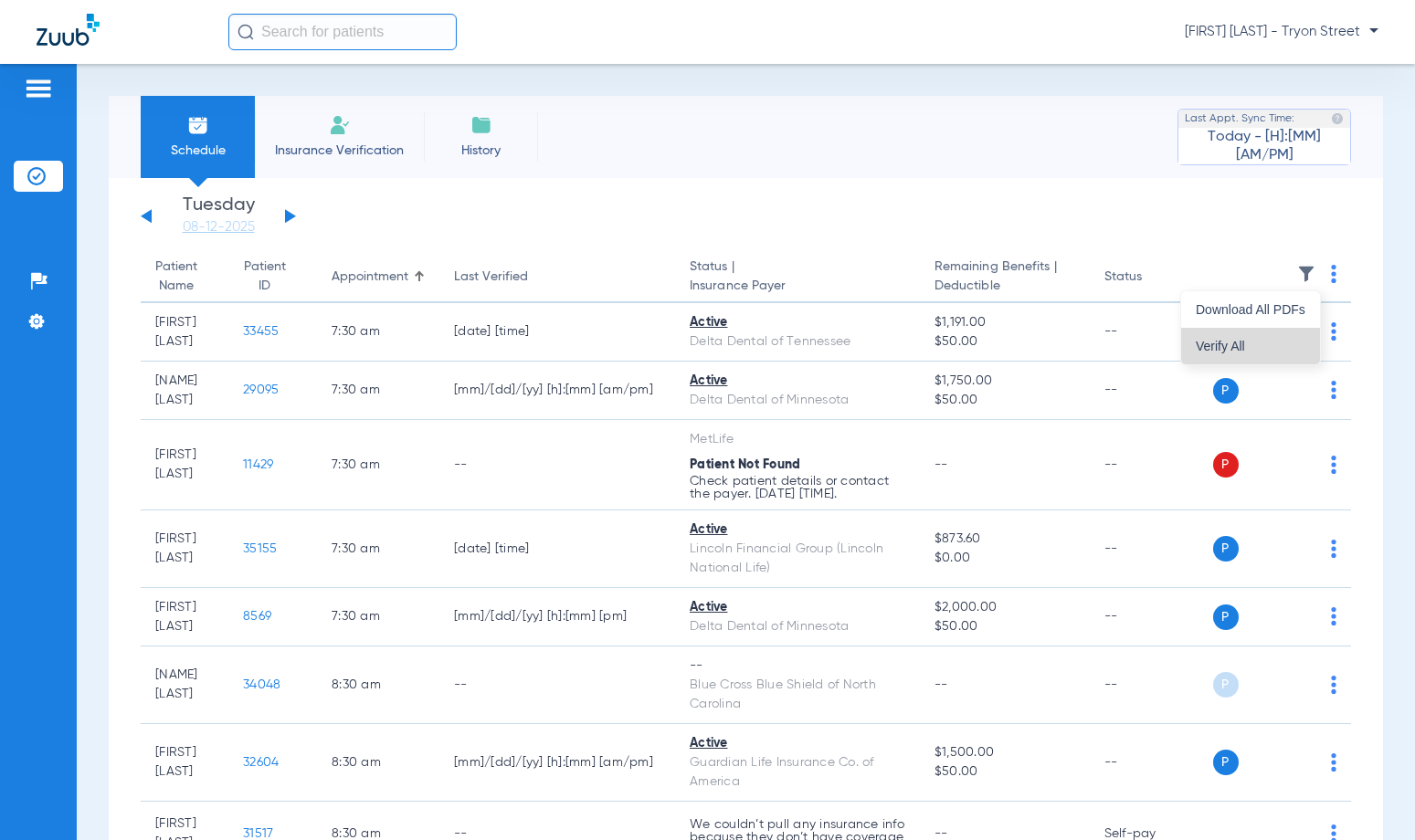 click on "Verify All" at bounding box center [1251, 346] 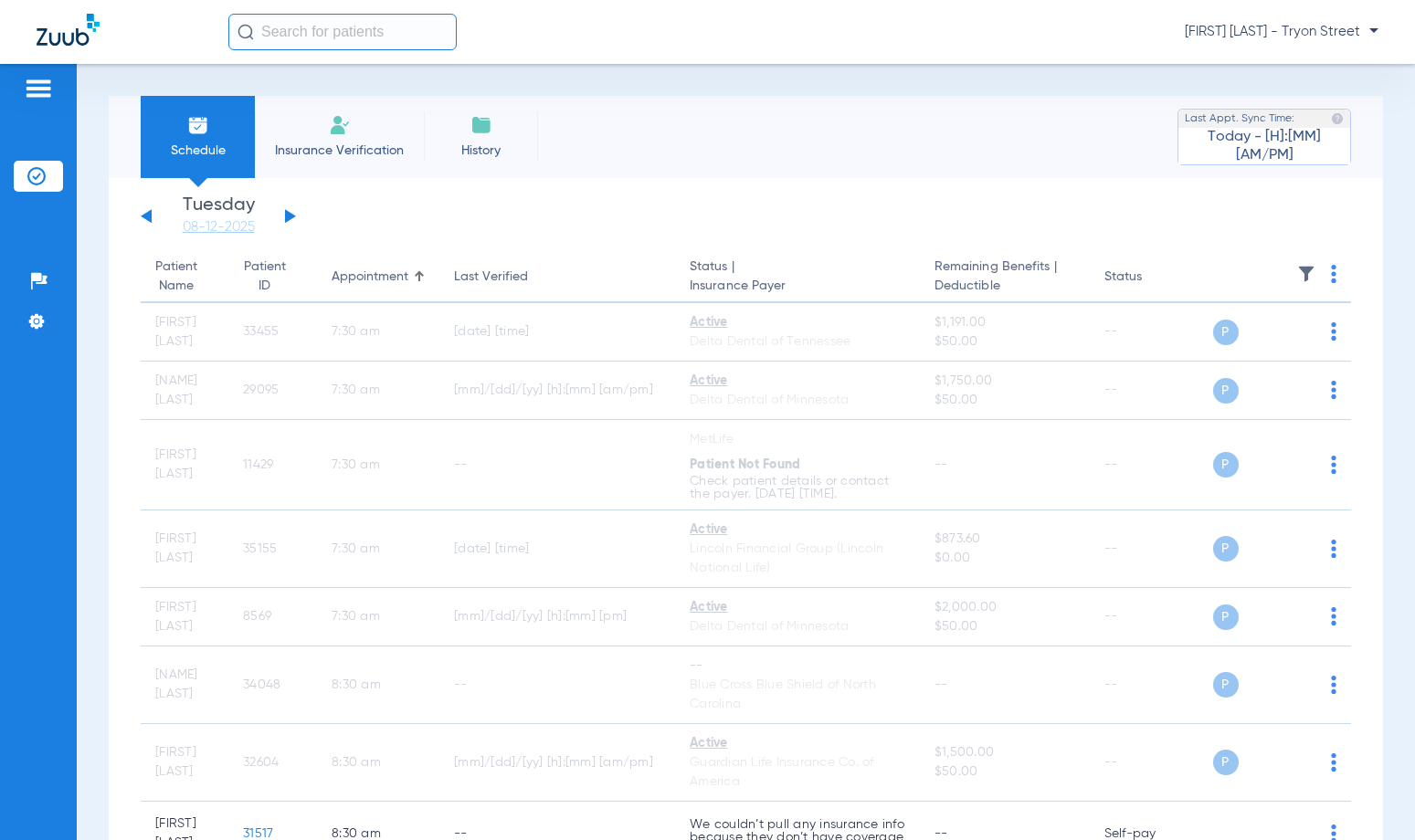 click on "[FIRST] [LAST] - Tryon Street" 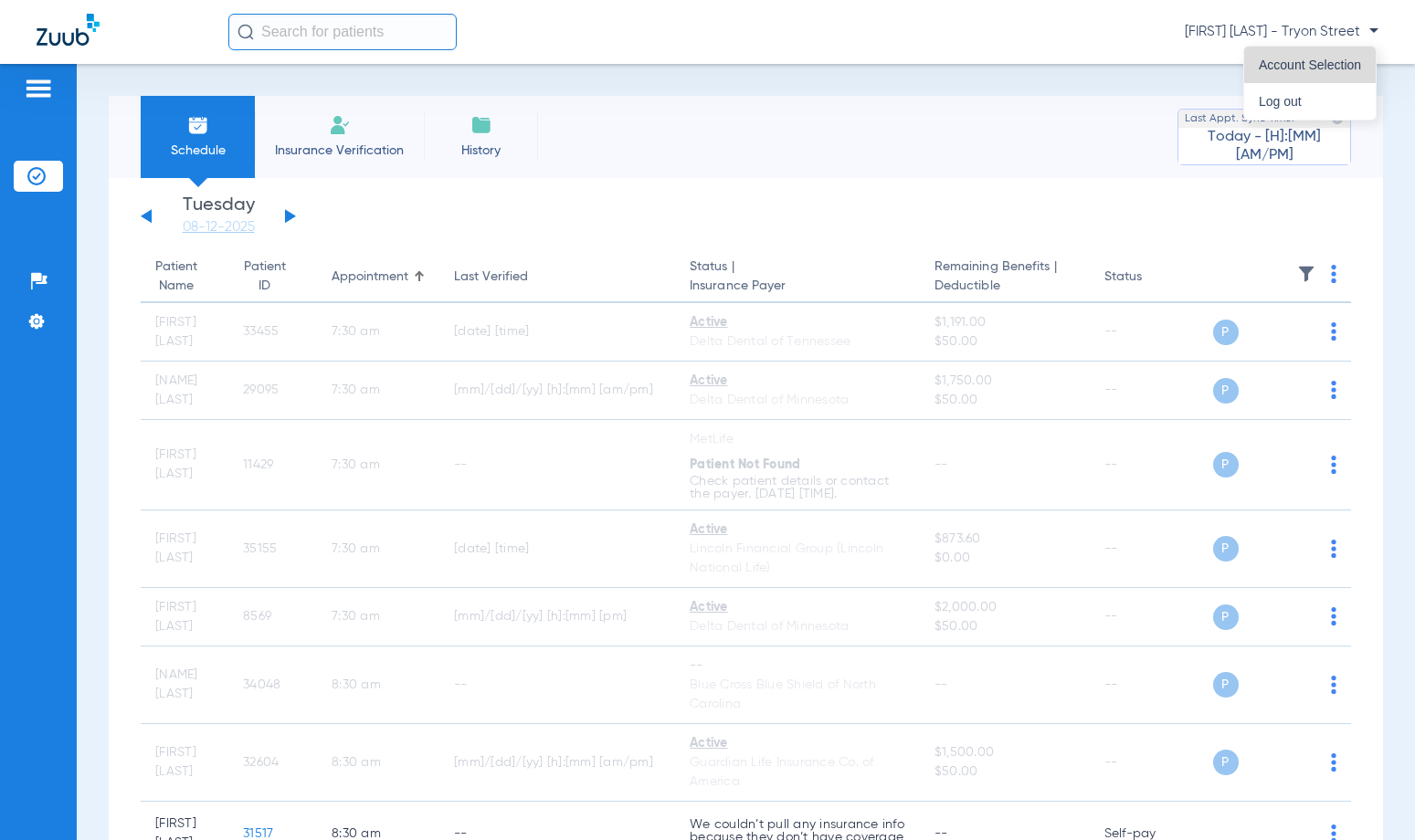 click on "Account Selection" at bounding box center (1310, 65) 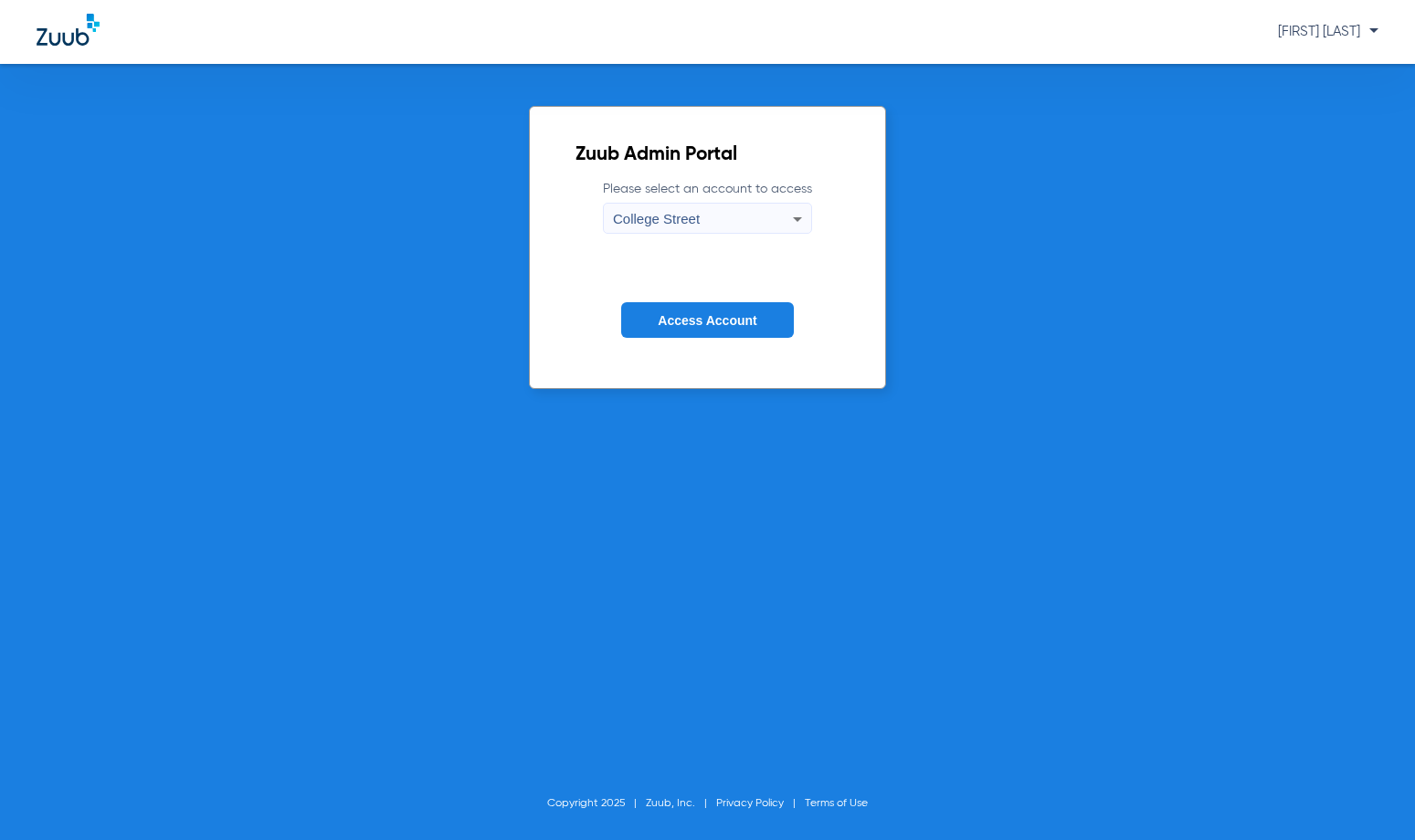 click on "Access Account" 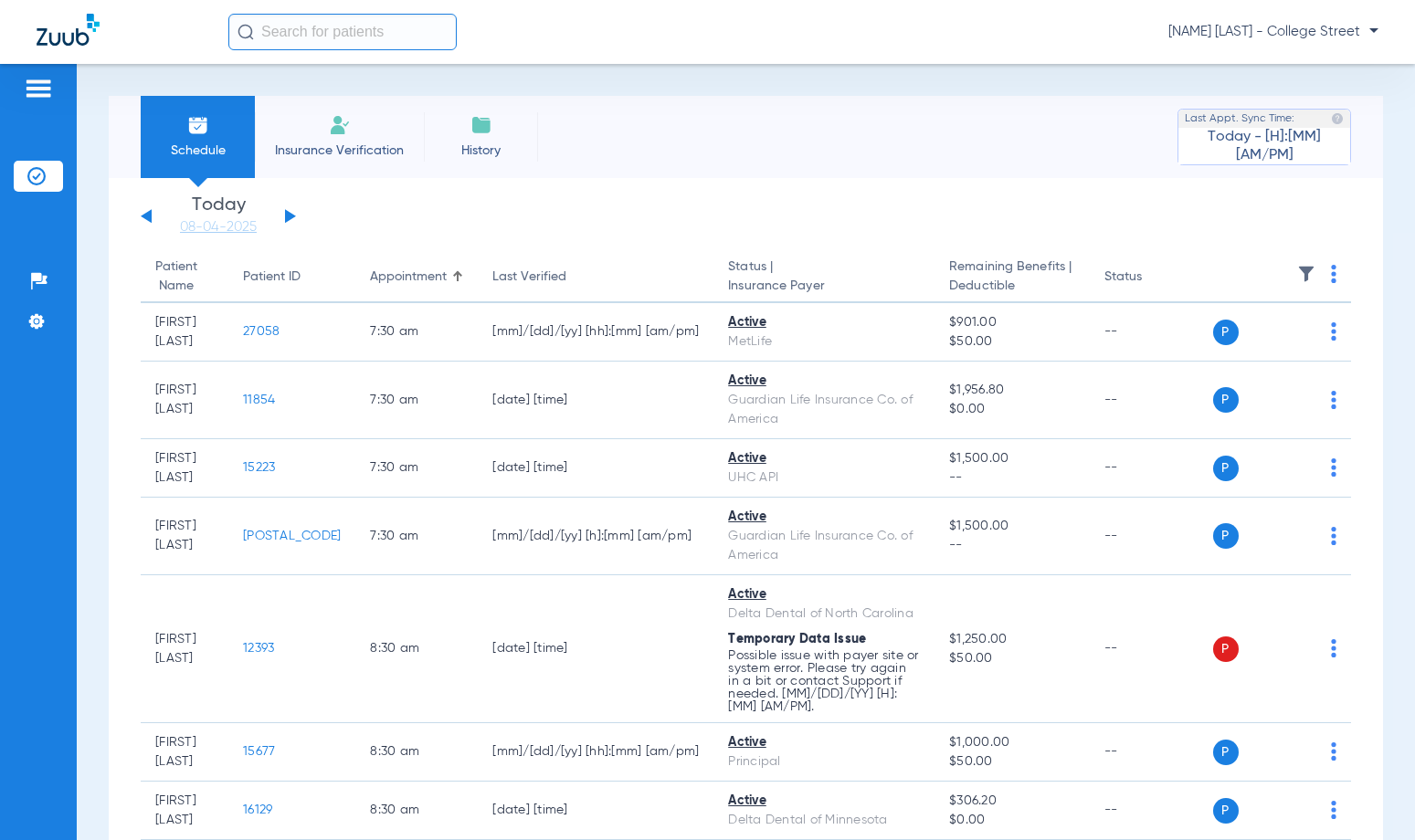 click 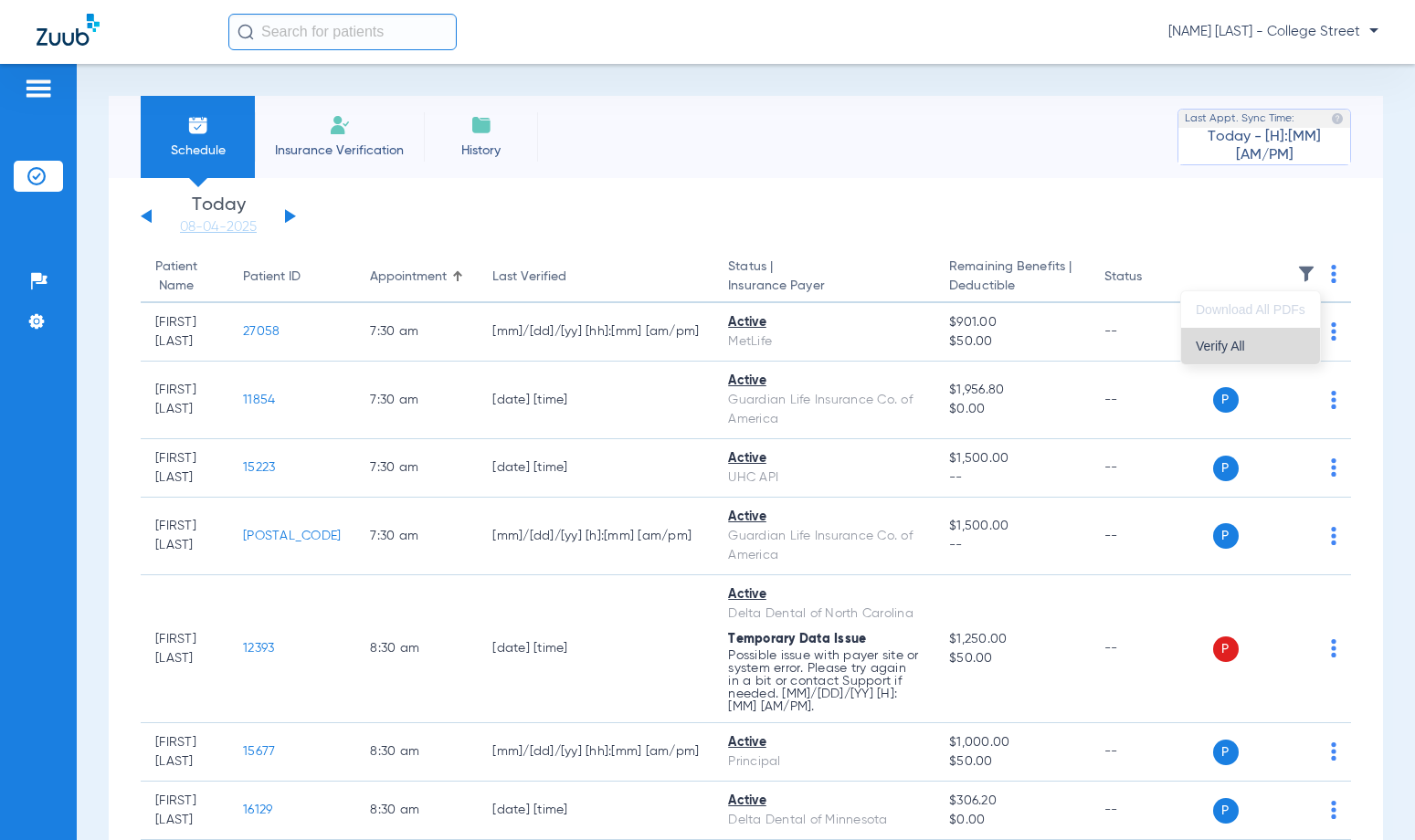 click on "Verify All" at bounding box center [1251, 346] 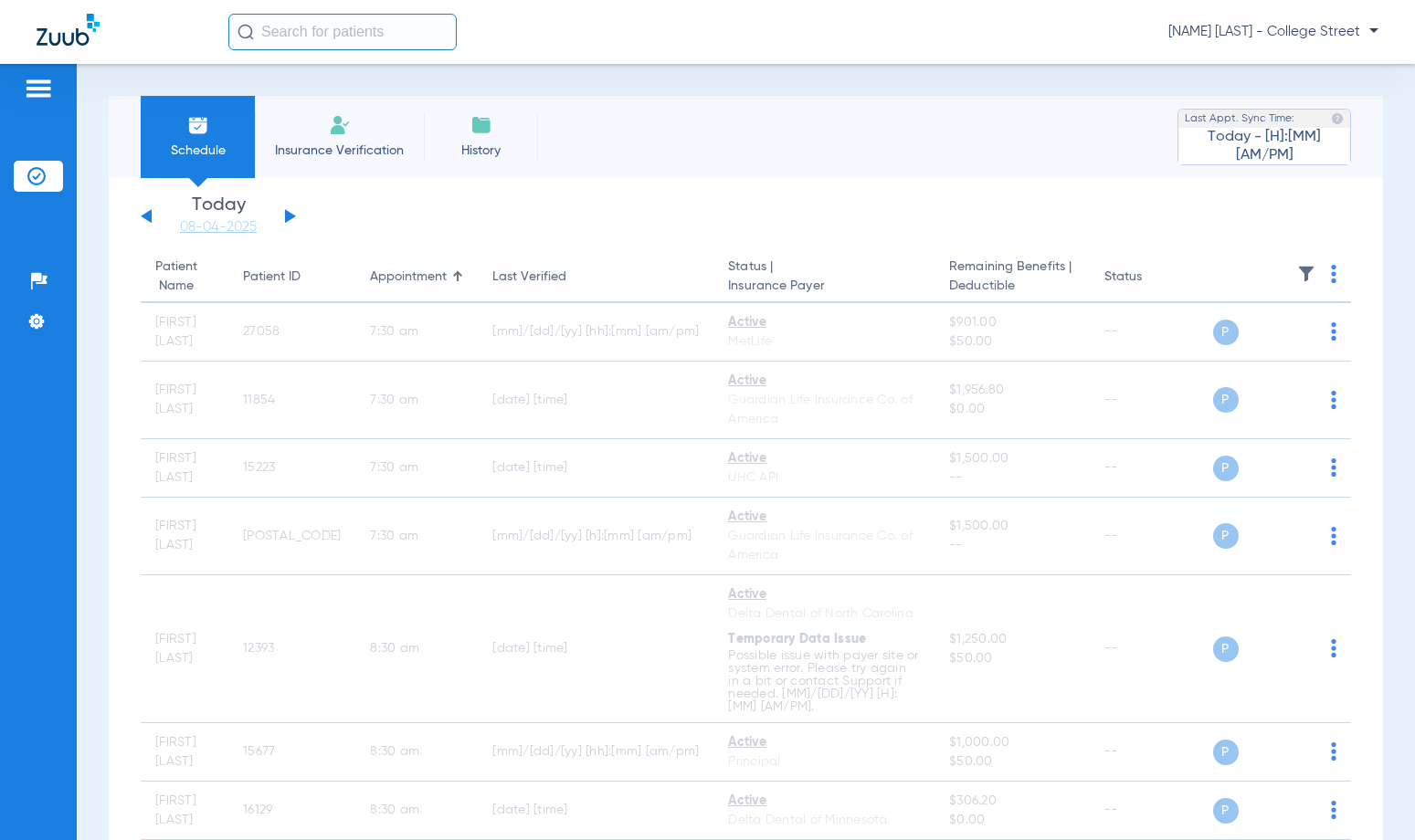 click on "Saturday   05-31-2025   Sunday   06-01-2025   Monday   06-02-2025   Tuesday   06-03-2025   Wednesday   06-04-2025   Thursday   06-05-2025   Friday   06-06-2025   Saturday   06-07-2025   Sunday   06-08-2025   Monday   06-09-2025   Tuesday   06-10-2025   Wednesday   06-11-2025   Thursday   06-12-2025   Friday   06-13-2025   Saturday   06-14-2025   Sunday   06-15-2025   Monday   06-16-2025   Tuesday   06-17-2025   Wednesday   06-18-2025   Thursday   06-19-2025   Friday   06-20-2025   Saturday   06-21-2025   Sunday   06-22-2025   Monday   06-23-2025   Tuesday   06-24-2025   Wednesday   06-25-2025   Thursday   06-26-2025   Friday   06-27-2025   Saturday   06-28-2025   Sunday   06-29-2025   Monday   06-30-2025   Tuesday   07-01-2025   Wednesday   07-02-2025   Thursday   07-03-2025   Friday   07-04-2025   Saturday   07-05-2025   Sunday   07-06-2025   Monday   07-07-2025   Tuesday   07-08-2025   Wednesday   07-09-2025   Thursday   07-10-2025   Friday   07-11-2025   Saturday   07-12-2025   Sunday   07-13-2025" 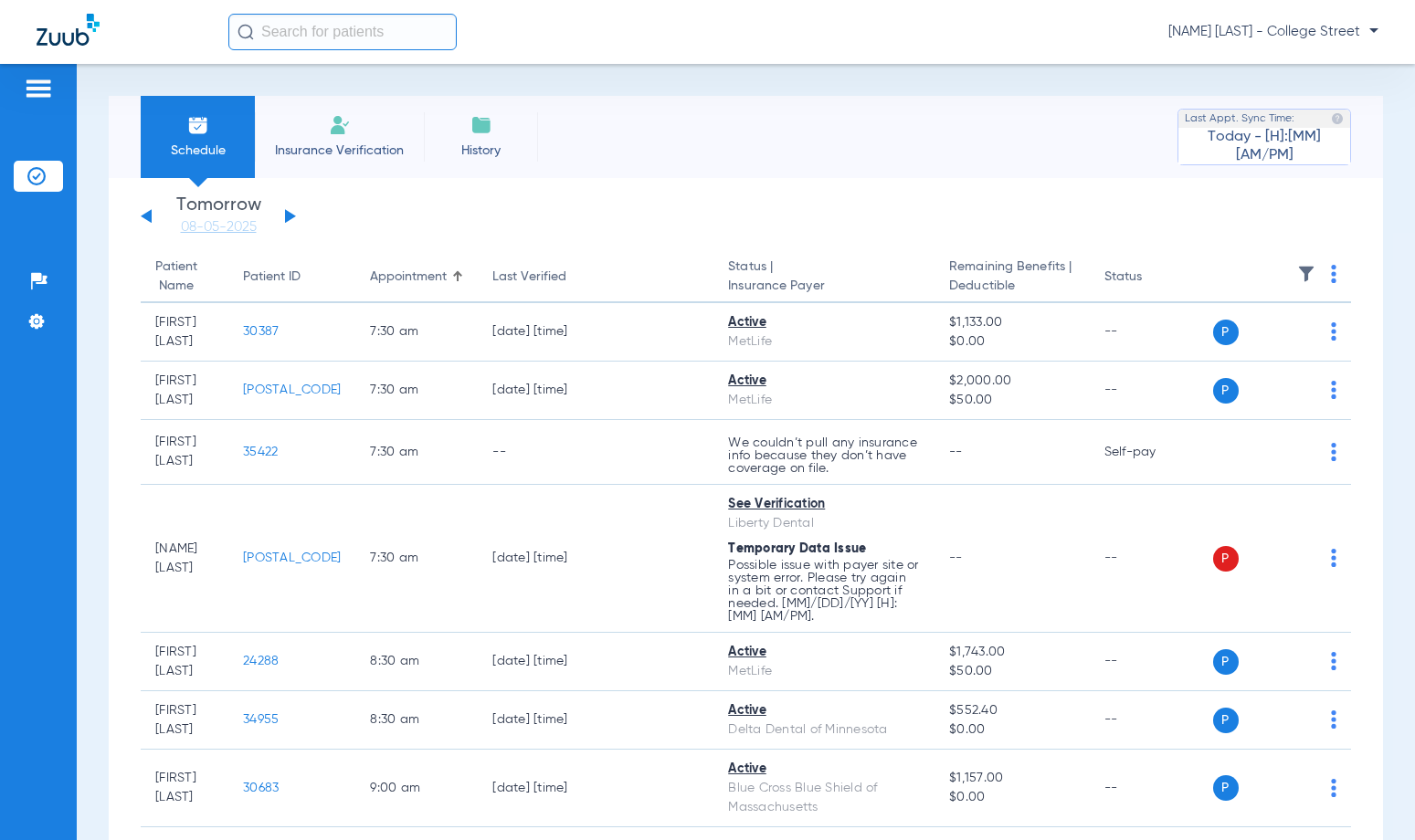click 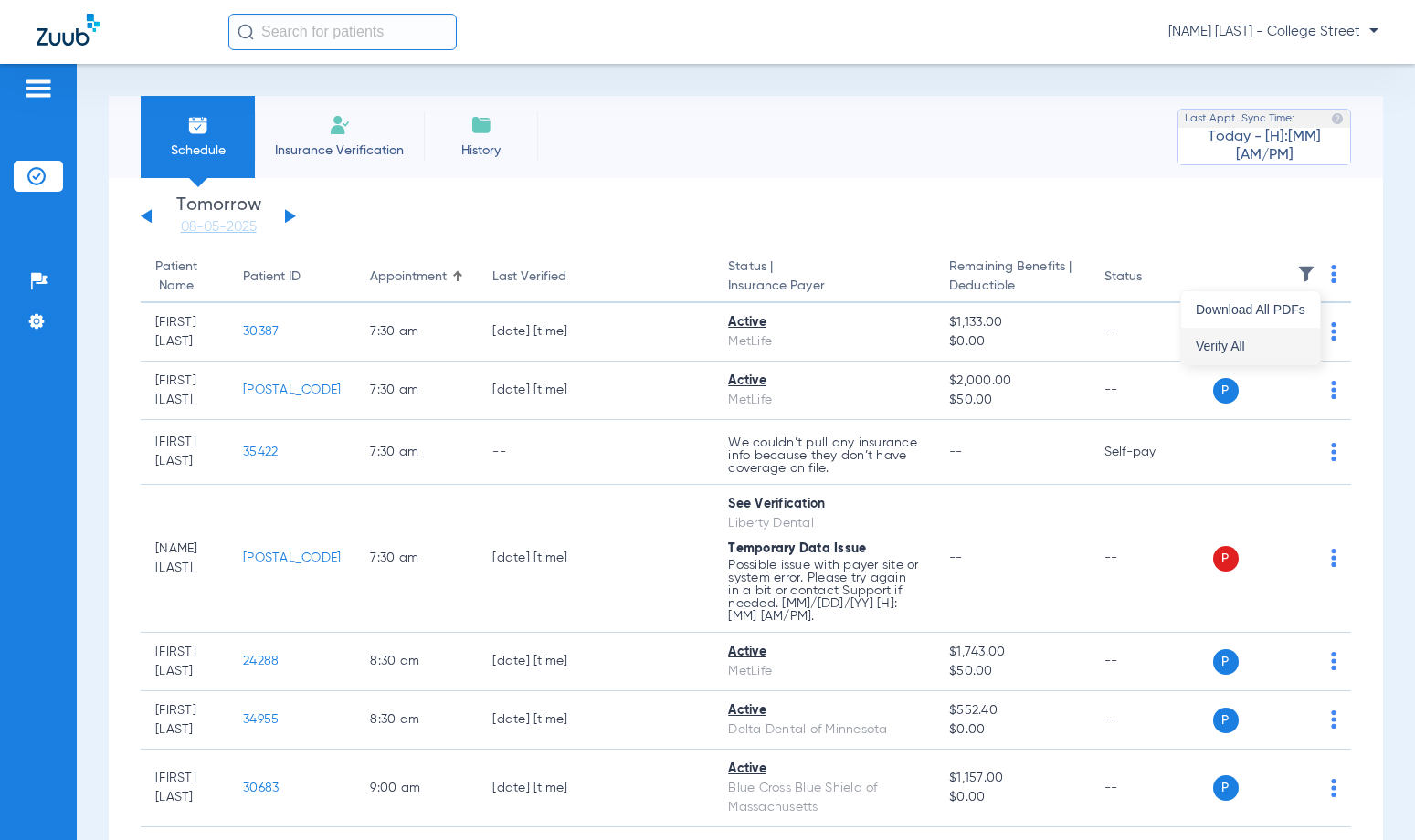 drag, startPoint x: 1292, startPoint y: 316, endPoint x: 1287, endPoint y: 341, distance: 25.495098 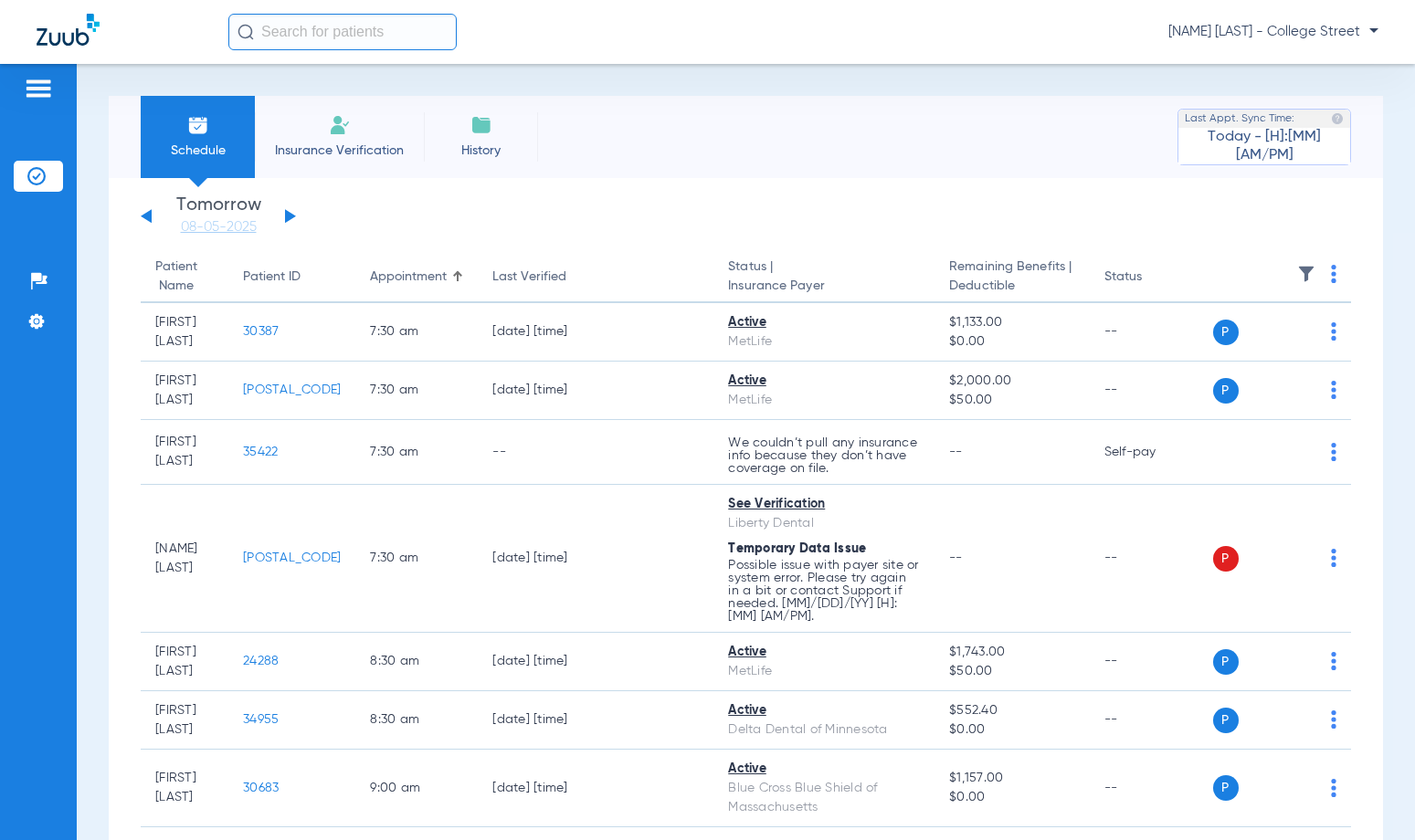 click 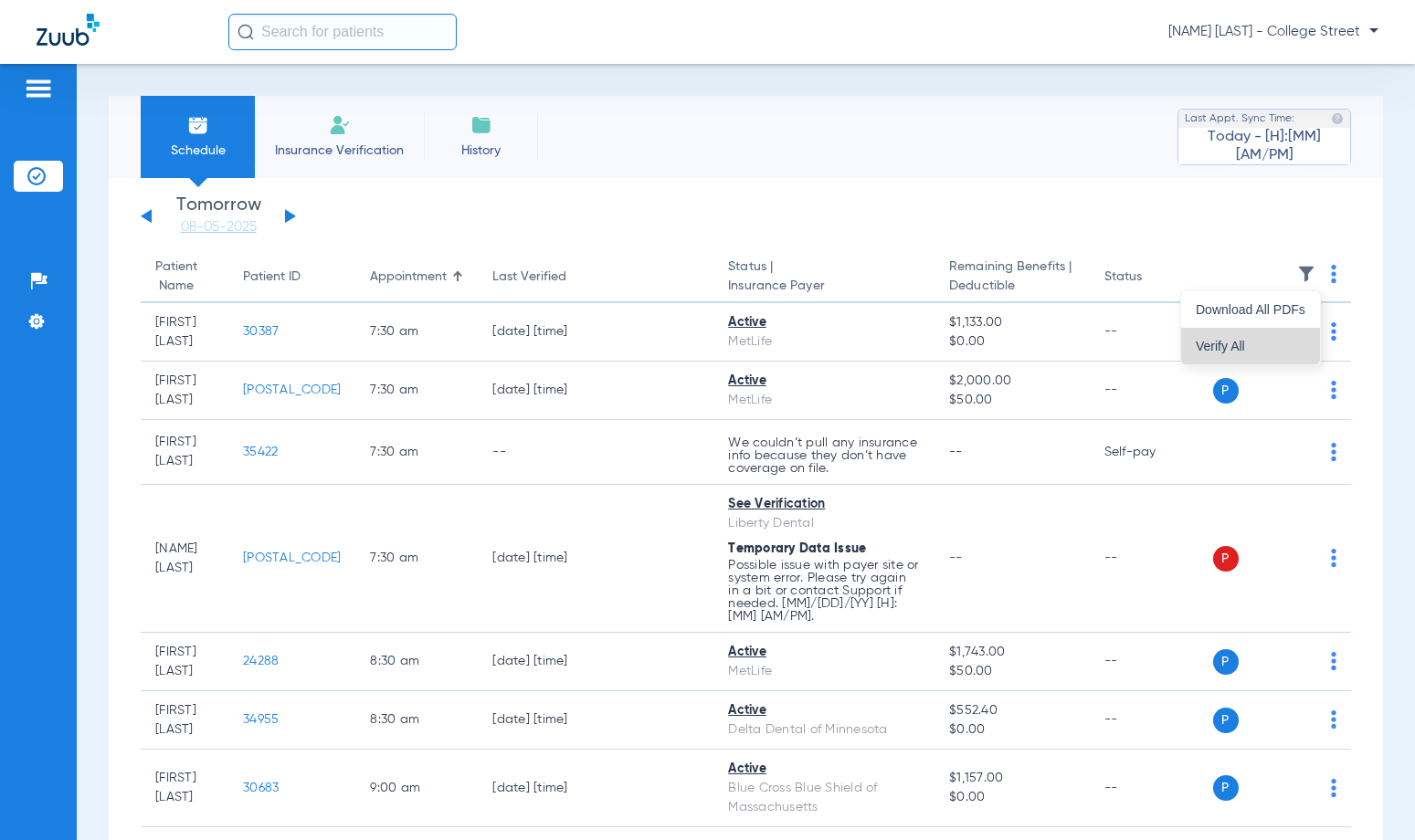 click on "Verify All" at bounding box center [1251, 346] 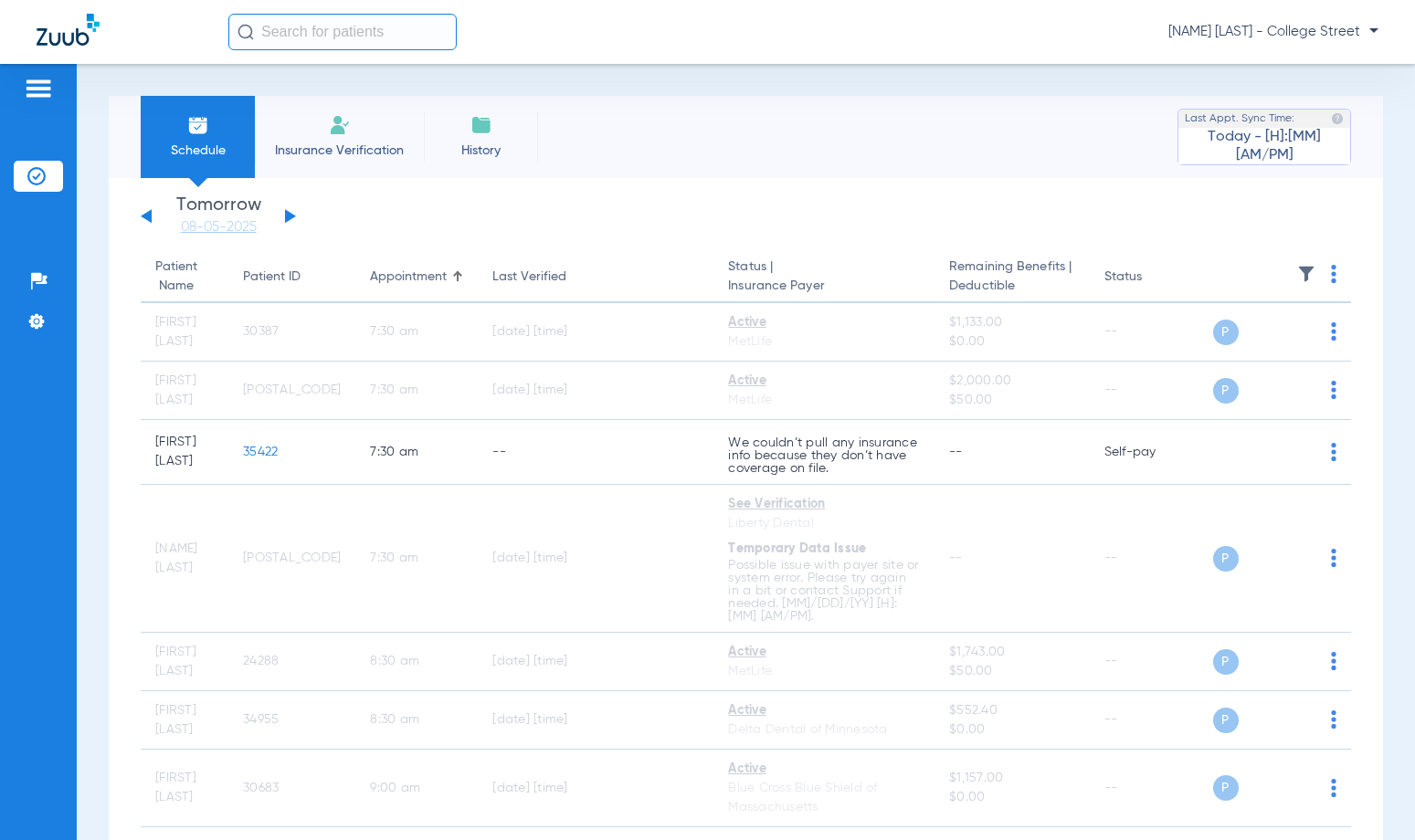 click on "[DAY] [DATE]   [DAY] [DATE]   [DAY] [DATE]   [DAY] [DATE]   [DAY] [DATE]   [DAY] [DATE]   [DAY] [DATE]   [DAY] [DATE]   [DAY] [DATE]   [DAY] [DATE]   [DAY] [DATE]   [DAY] [DATE]   [DAY] [DATE]   [DAY] [DATE]   [DAY] [DATE]   [DAY] [DATE]   [DAY] [DATE]   [DAY] [DATE]   [DAY] [DATE]   [DAY] [DATE]   [DAY] [DATE]   [DAY] [DATE]   [DAY] [DATE]   [DAY] [DATE]   [DAY] [DATE]   [DAY] [DATE]   [DAY] [DATE]   [DAY] [DATE]   [DAY] [DATE]   [DAY] [DATE]   [DAY] [DATE]   [DAY] [DATE]   [DAY] [DATE]   [DAY] [DATE]   [DAY] [DATE]   [DAY] [DATE]   [DAY] [DATE]   [DAY] [DATE]   [DAY] [DATE]   [DAY] [DATE]   [DAY] [DATE]   [DAY] [DATE]   [DAY] [DATE]   [DAY] [DATE]  [DAY] [DAY]" 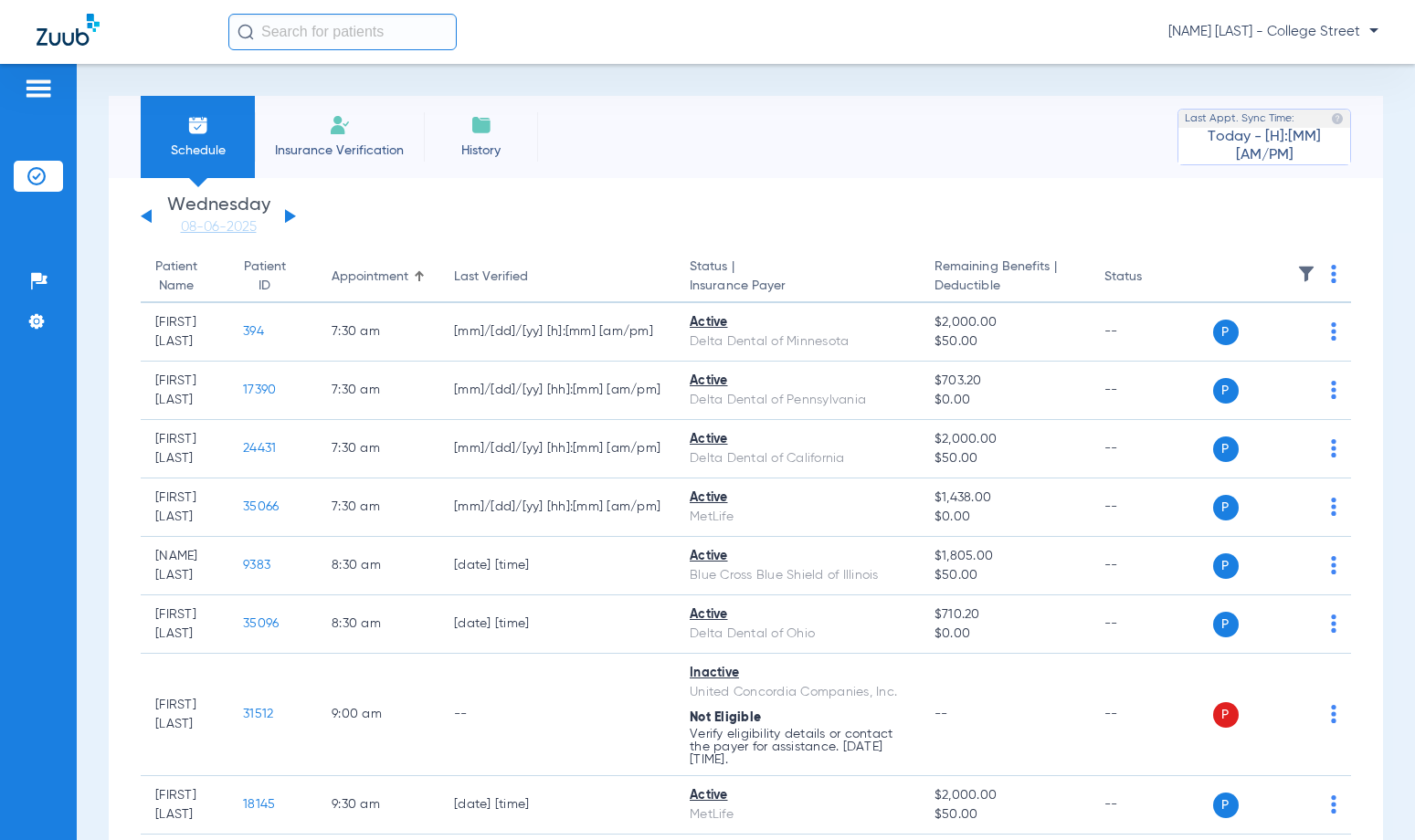 click 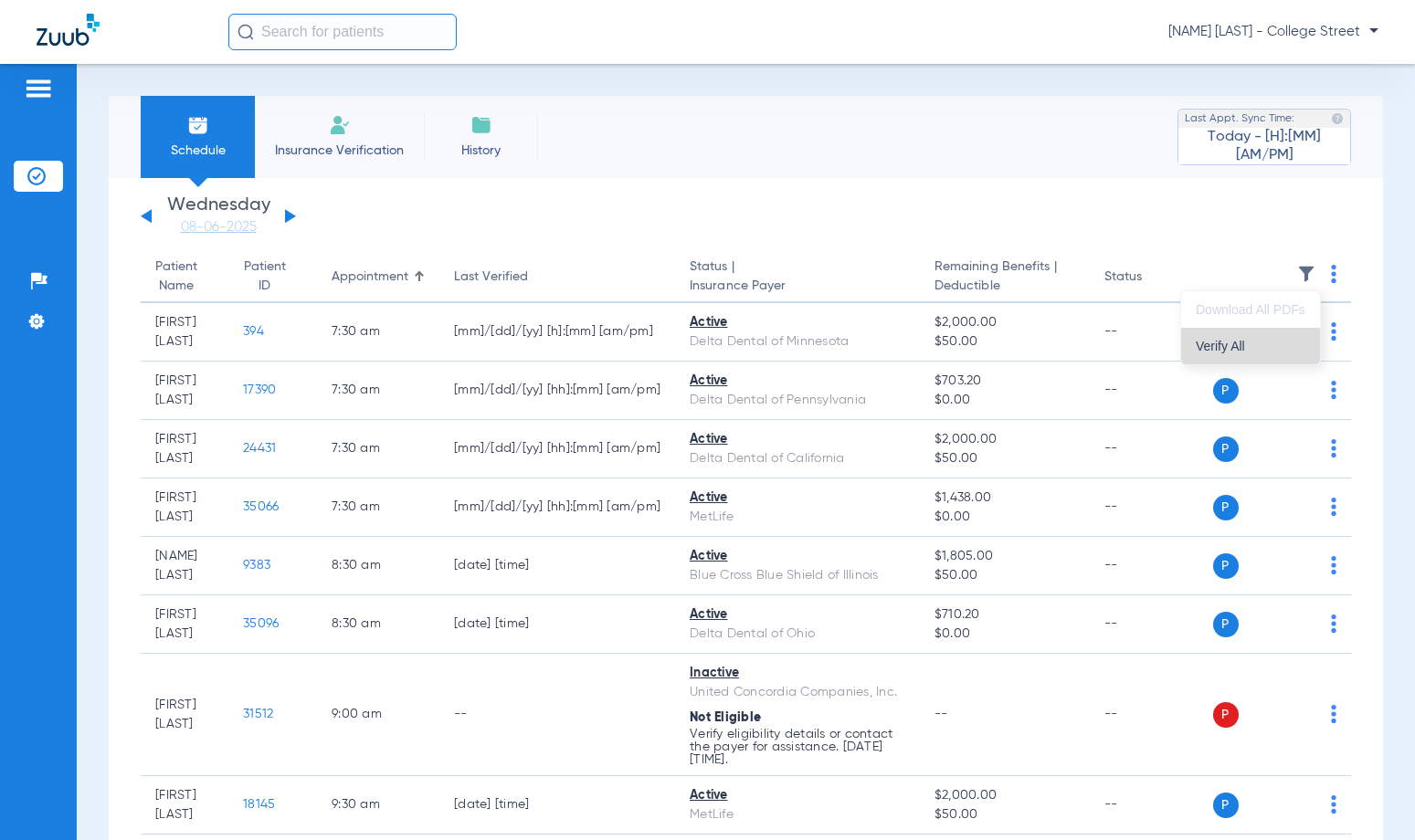 click on "Verify All" at bounding box center [1251, 346] 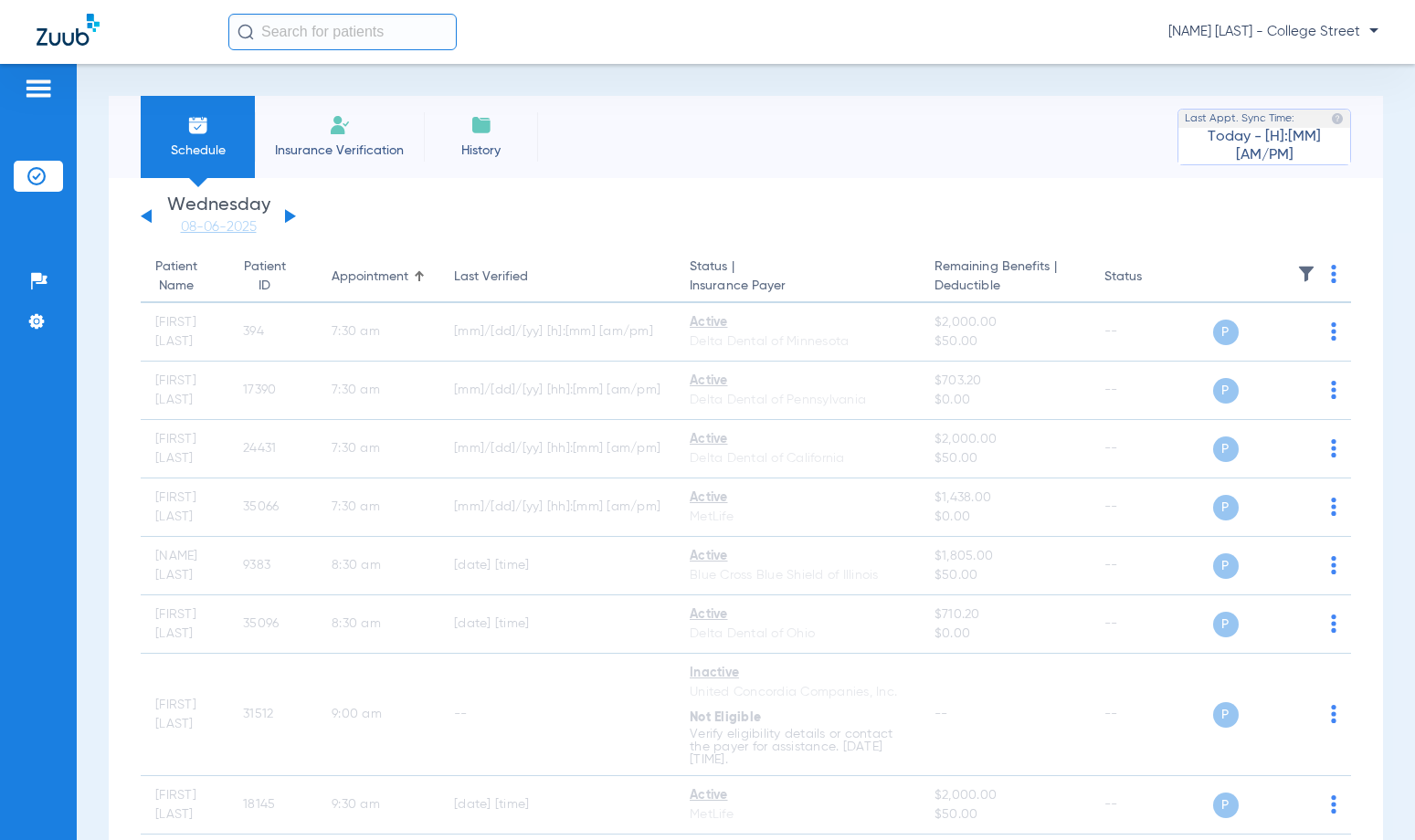 click 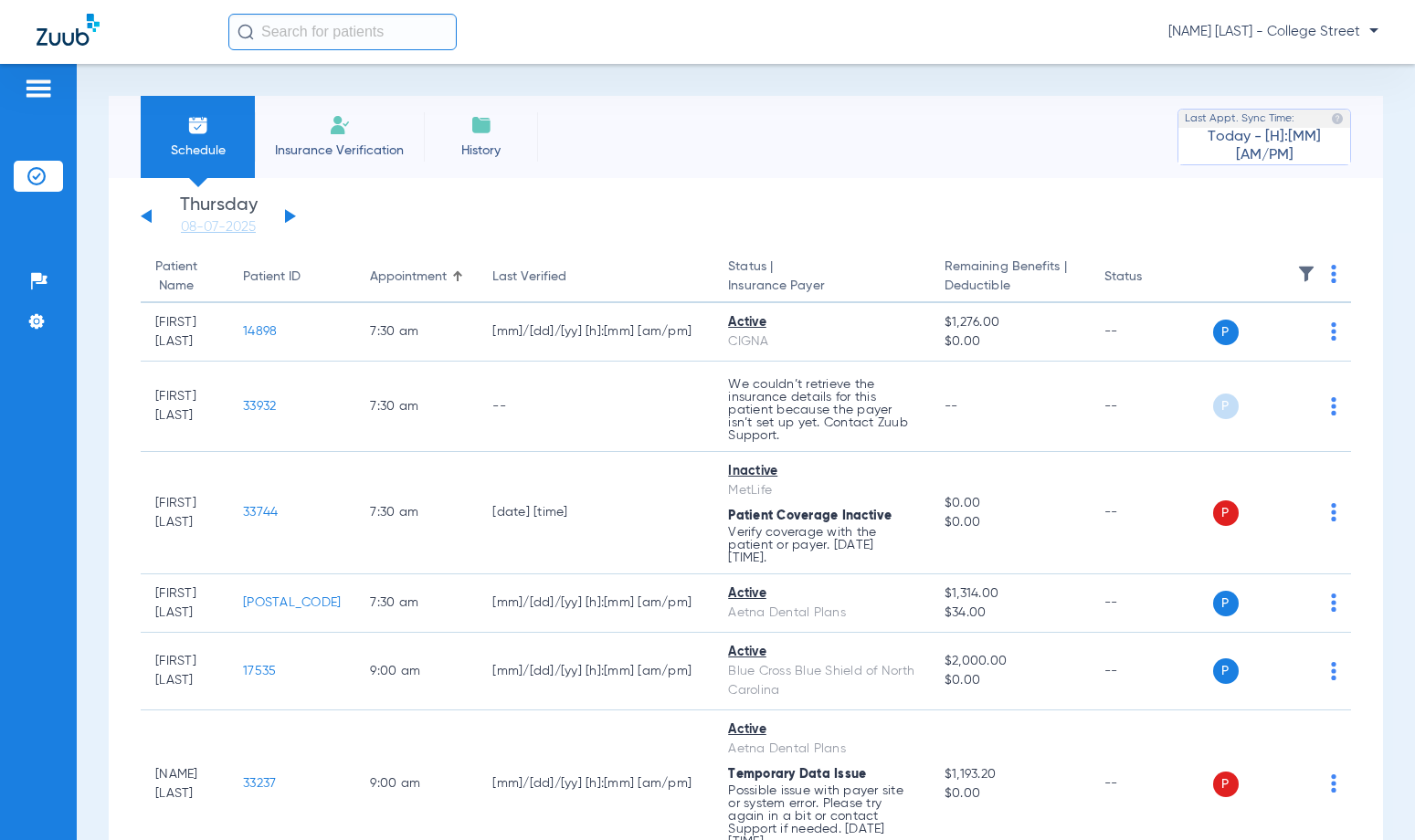 click 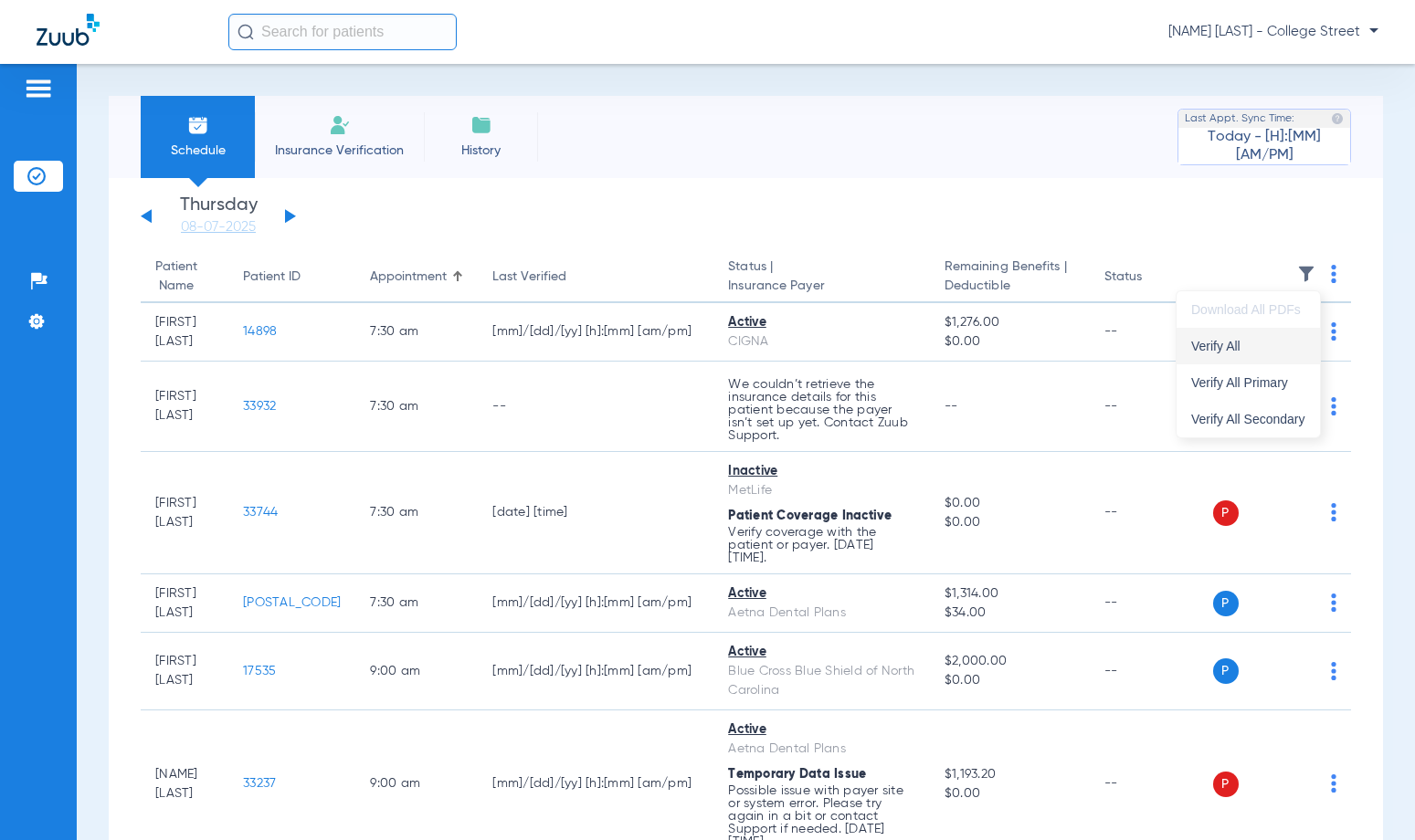 click on "Verify All" at bounding box center [1248, 346] 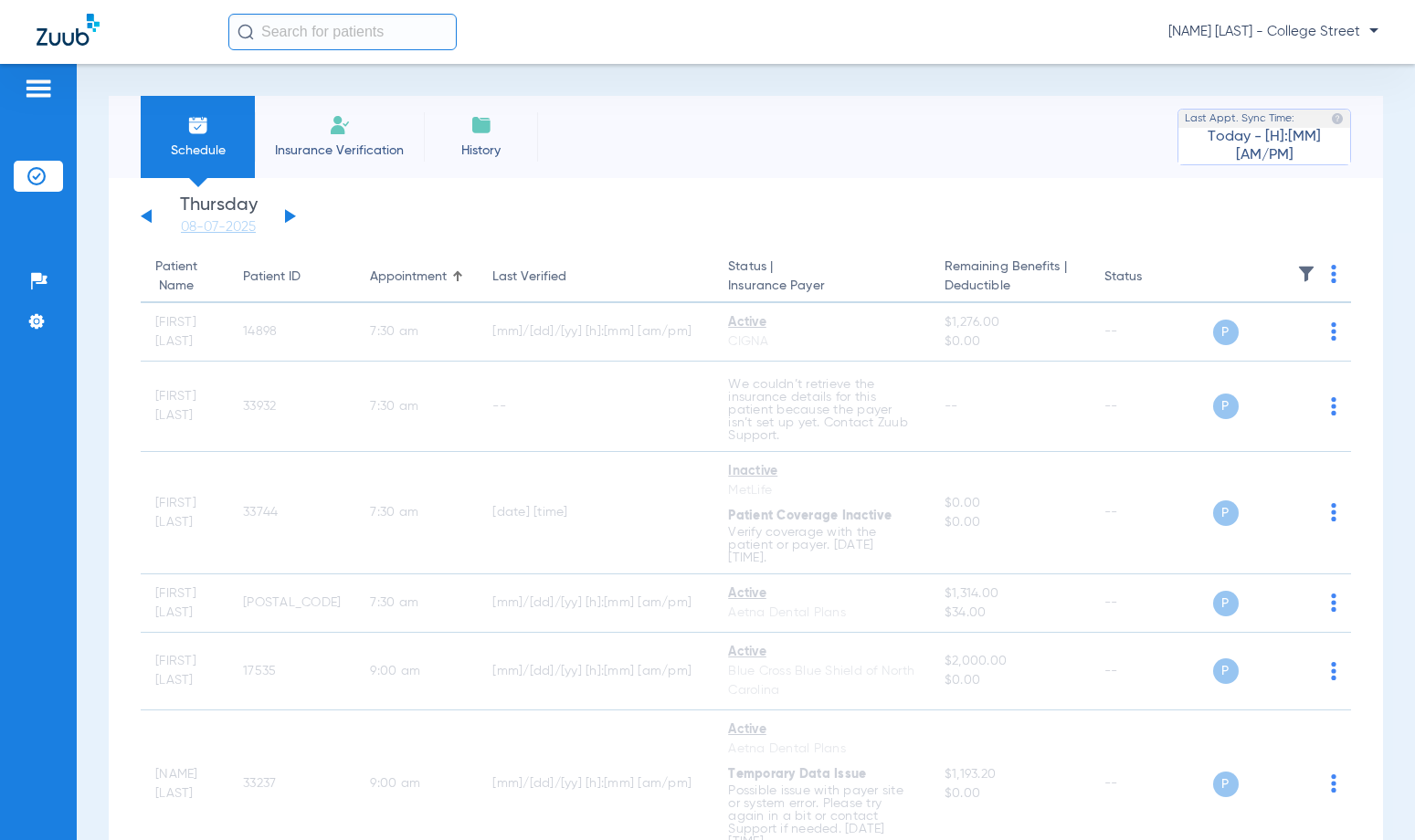 click 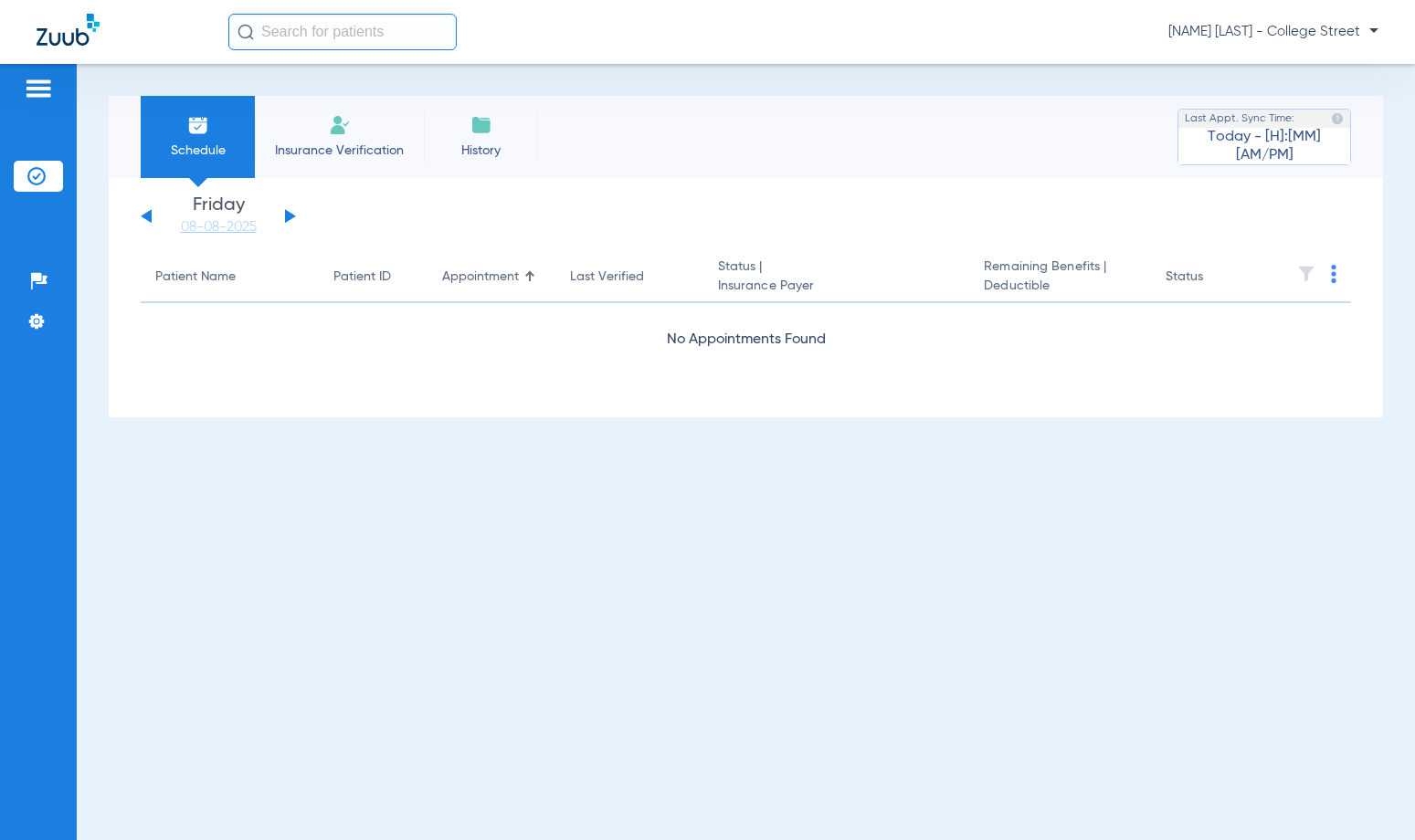 click on "[DAY] [DATE]   [DAY] [DATE]   [DAY] [DATE]   [DAY] [DATE]   [DAY] [DATE]   [DAY] [DATE]   [DAY] [DATE]   [DAY] [DATE]   [DAY] [DATE]   [DAY] [DATE]   [DAY] [DATE]   [DAY] [DATE]   [DAY] [DATE]   [DAY] [DATE]   [DAY] [DATE]   [DAY] [DATE]   [DAY] [DATE]   [DAY] [DATE]   [DAY] [DATE]   [DAY] [DATE]   [DAY] [DATE]   [DAY] [DATE]   [DAY] [DATE]   [DAY] [DATE]   [DAY] [DATE]   [DAY] [DATE]   [DAY] [DATE]   [DAY] [DATE]   [DAY] [DATE]   [DAY] [DATE]   [DAY] [DATE]   [DAY] [DATE]   [DAY] [DATE]   [DAY] [DATE]   [DAY] [DATE]   [DAY] [DATE]   [DAY] [DATE]   [DAY] [DATE]   [DAY] [DATE]   [DAY] [DATE]   [DAY] [DATE]   [DAY] [DATE]   [DAY] [DATE]   [DAY] [DATE]  [DAY] [DAY]" 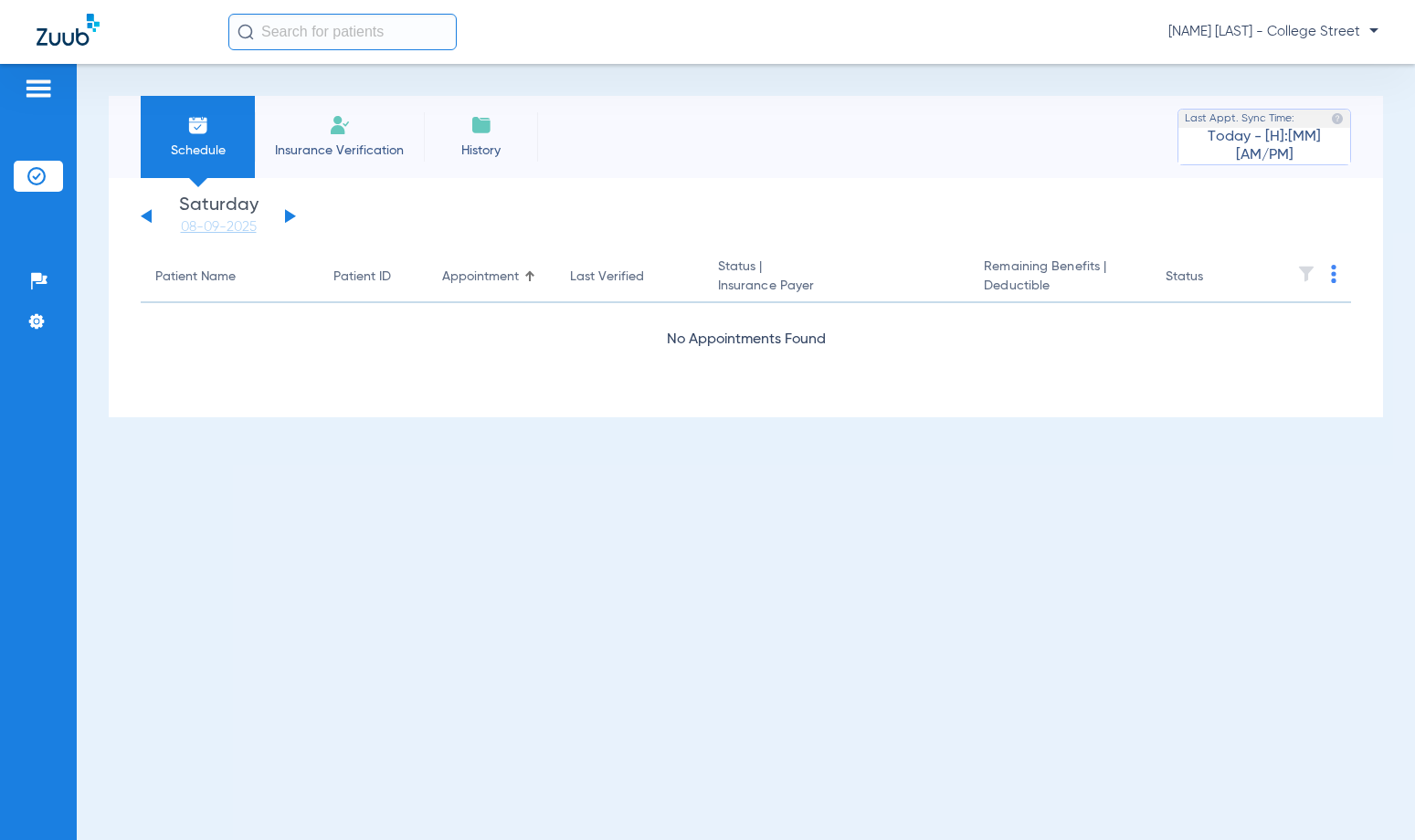 click 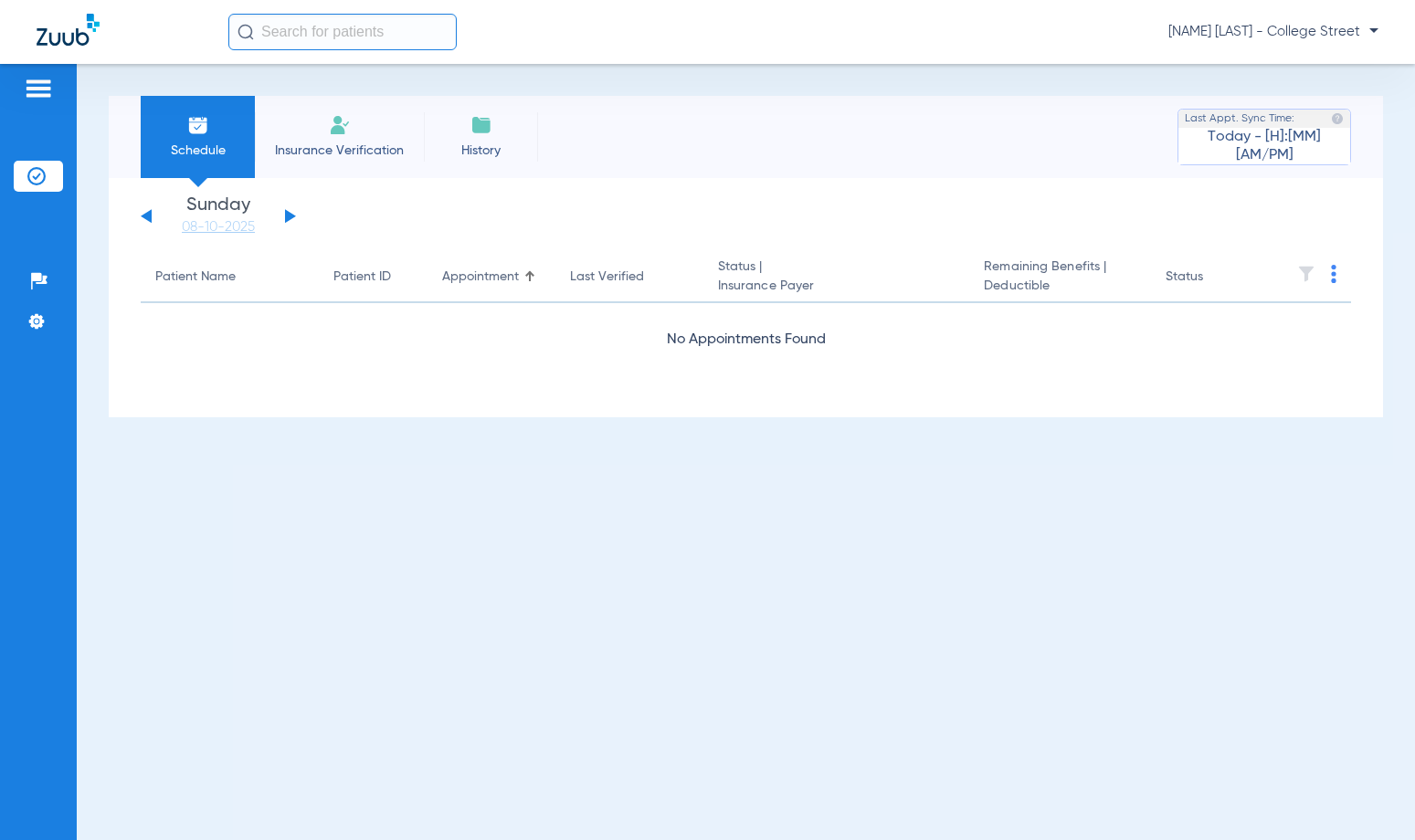 click 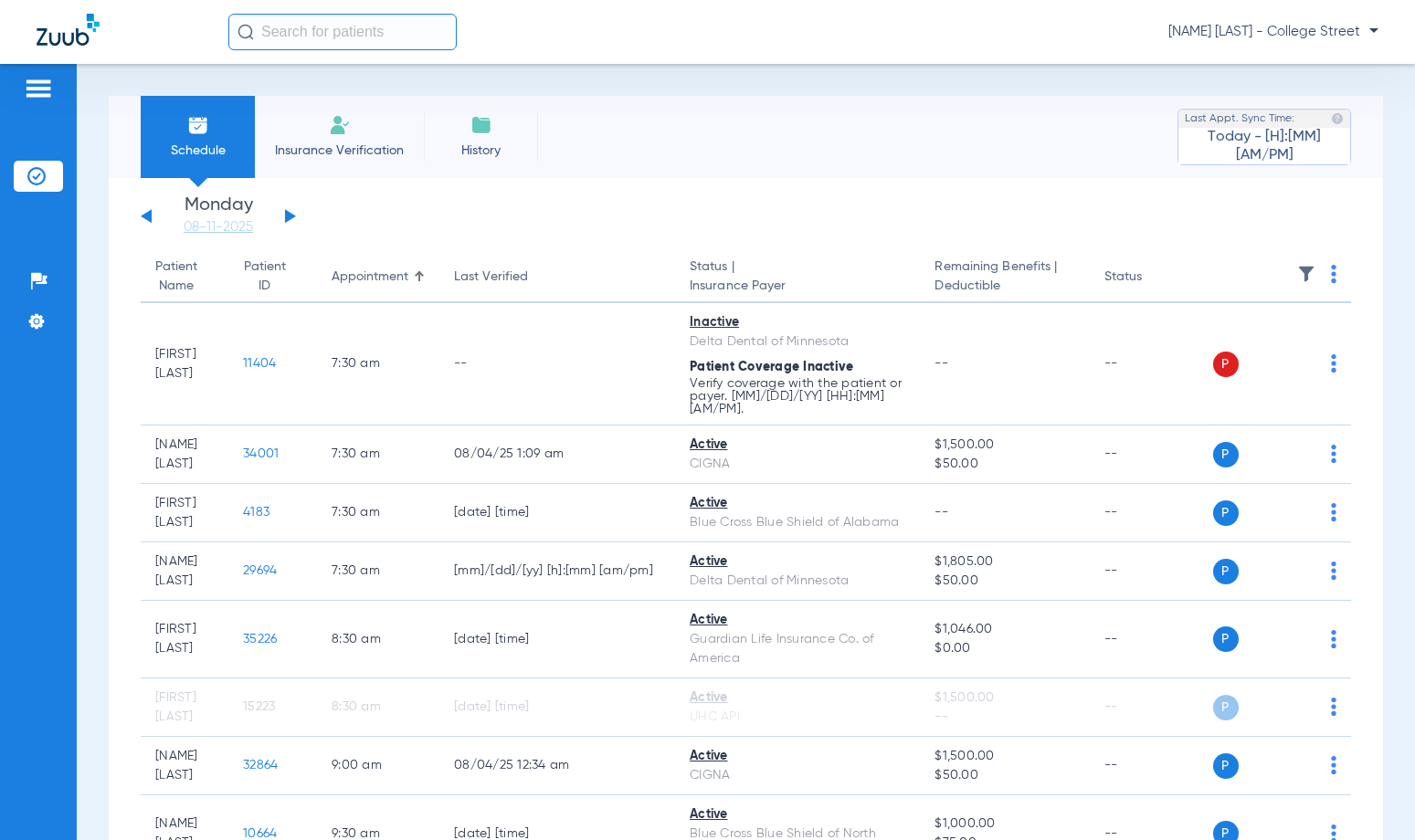 click 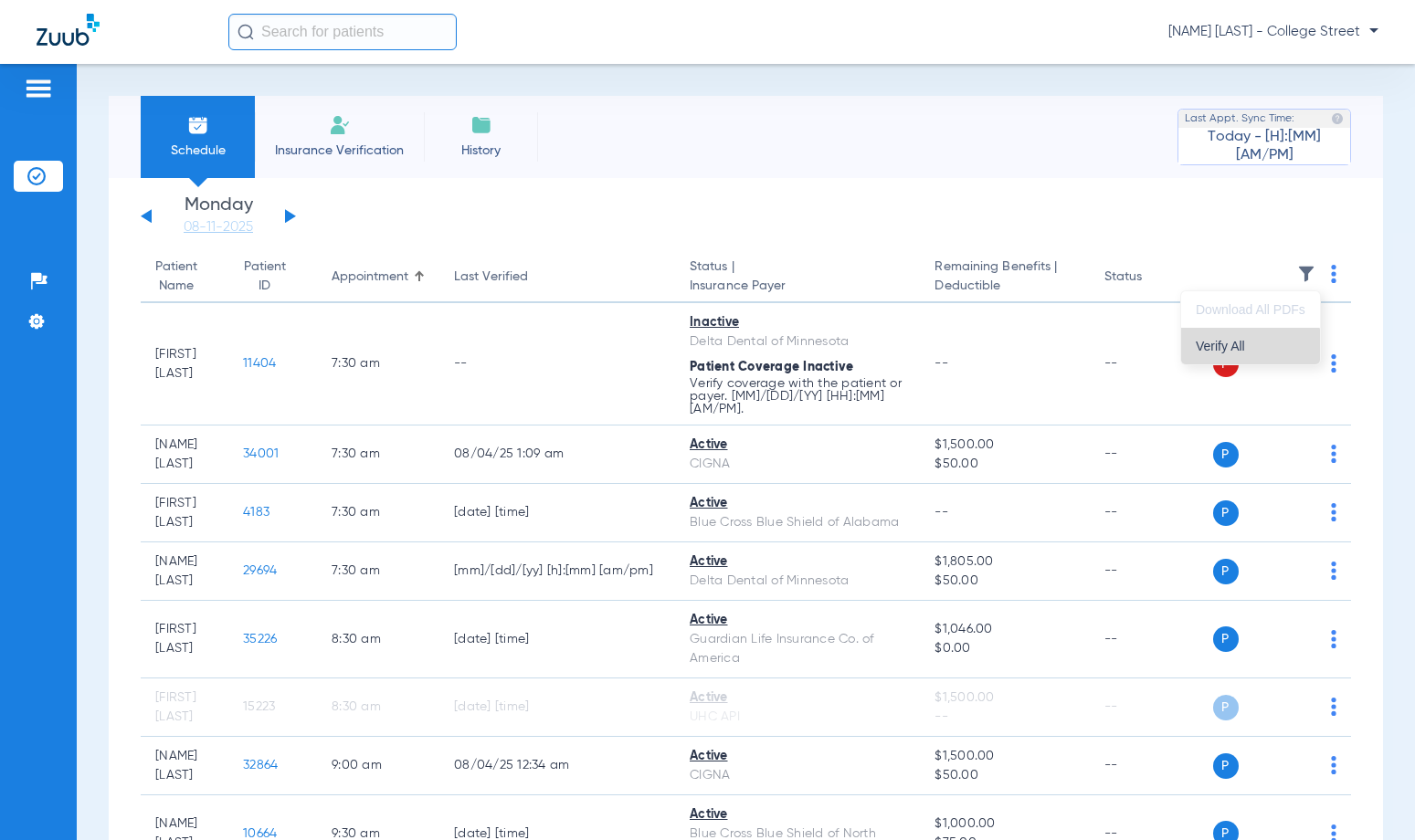 click on "Verify All" at bounding box center (1251, 346) 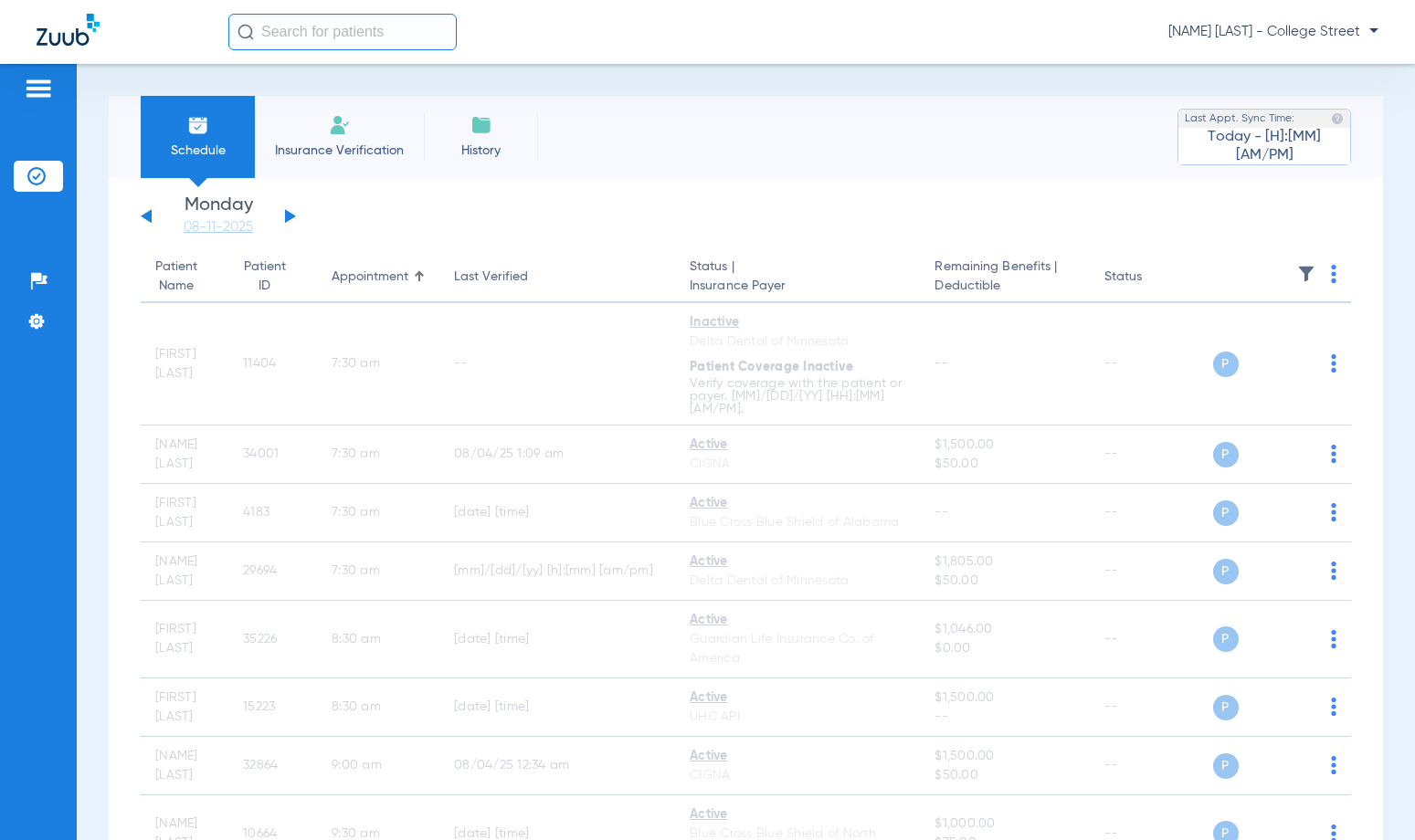 click 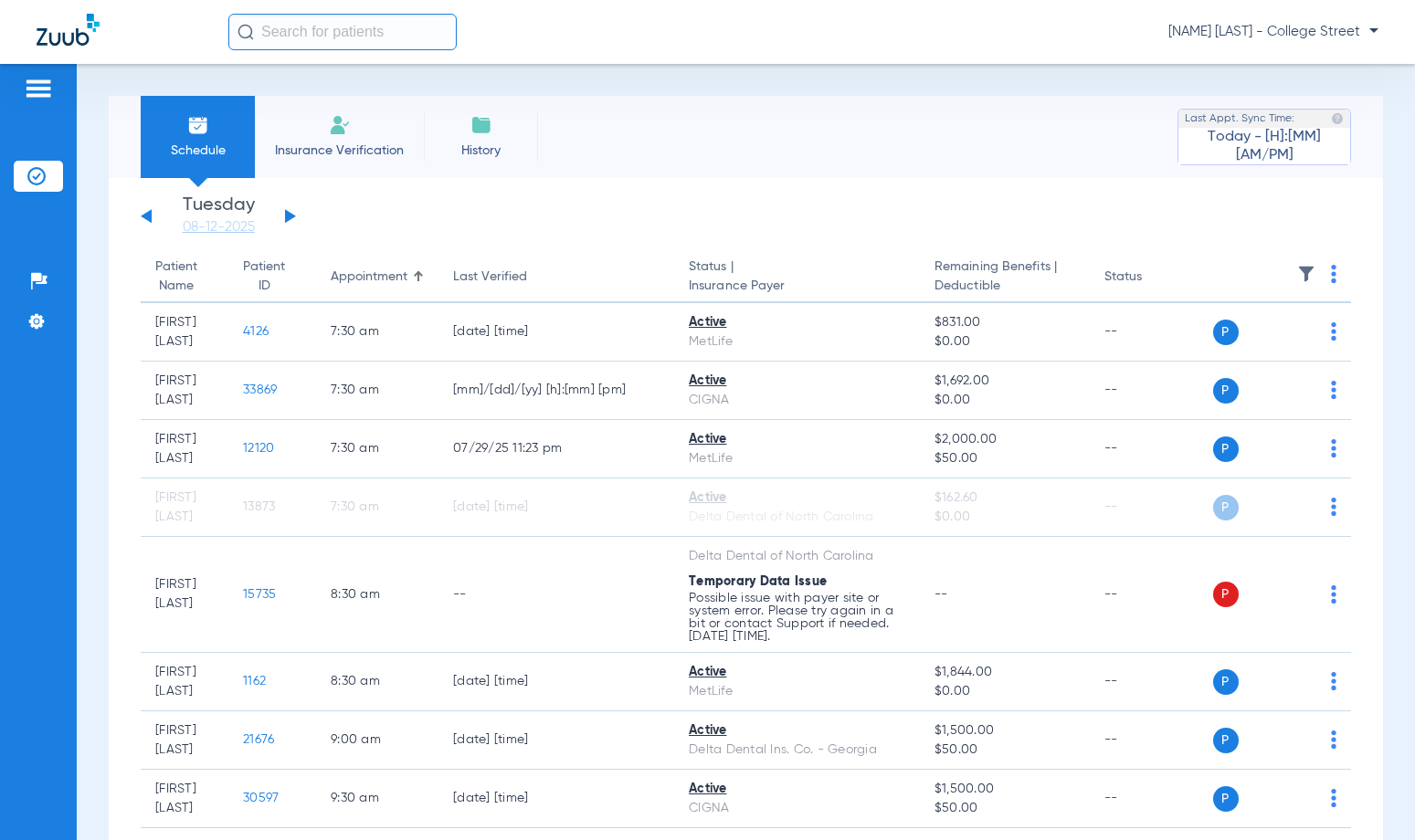 click 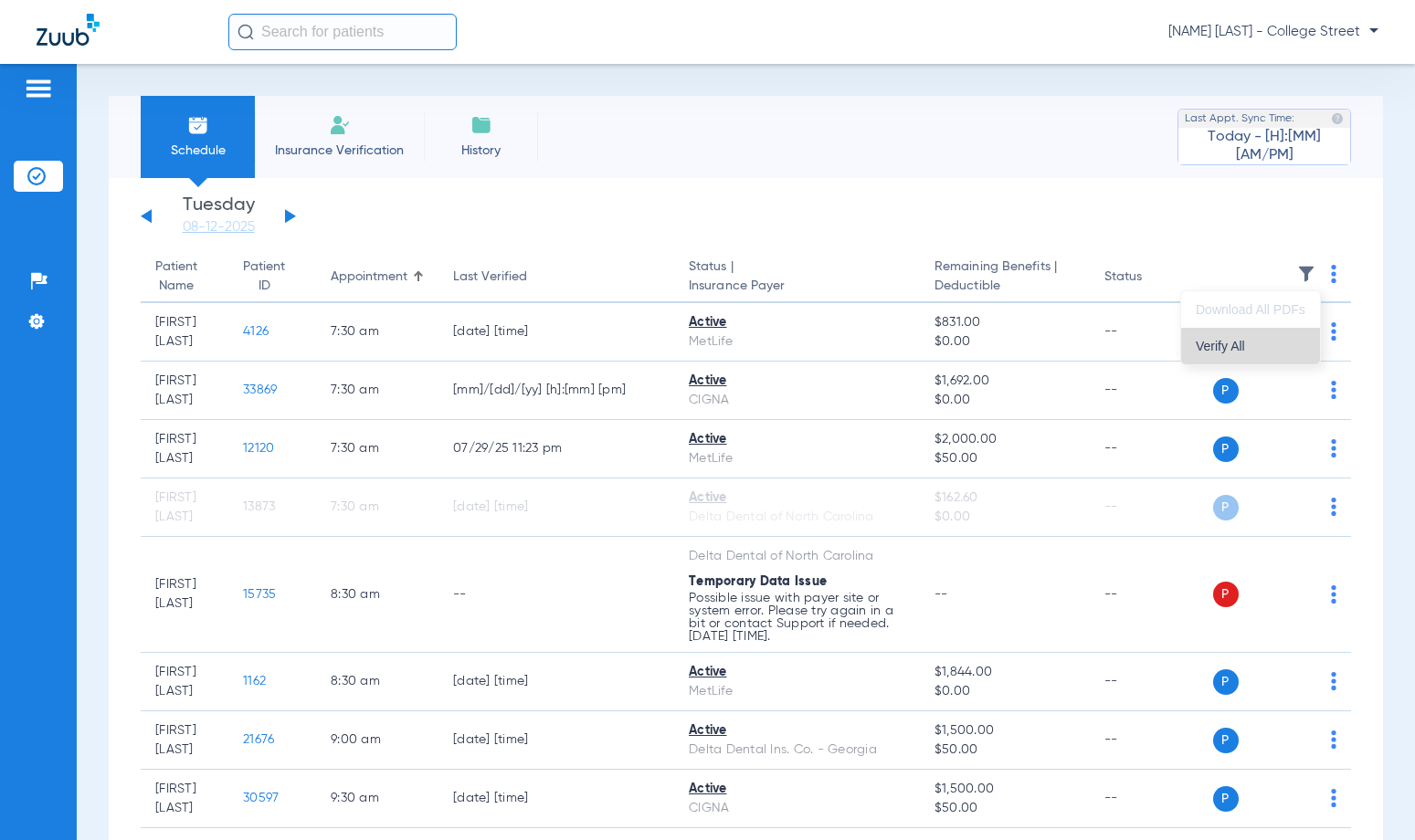 click on "Verify All" at bounding box center [1251, 346] 